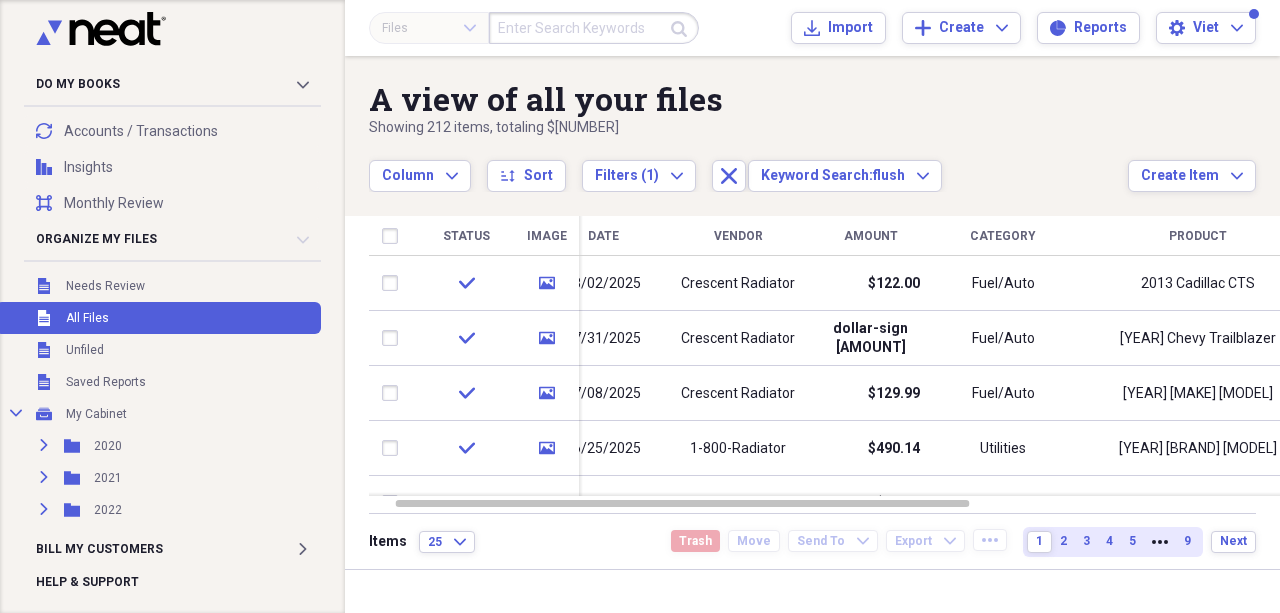 click on "Import" 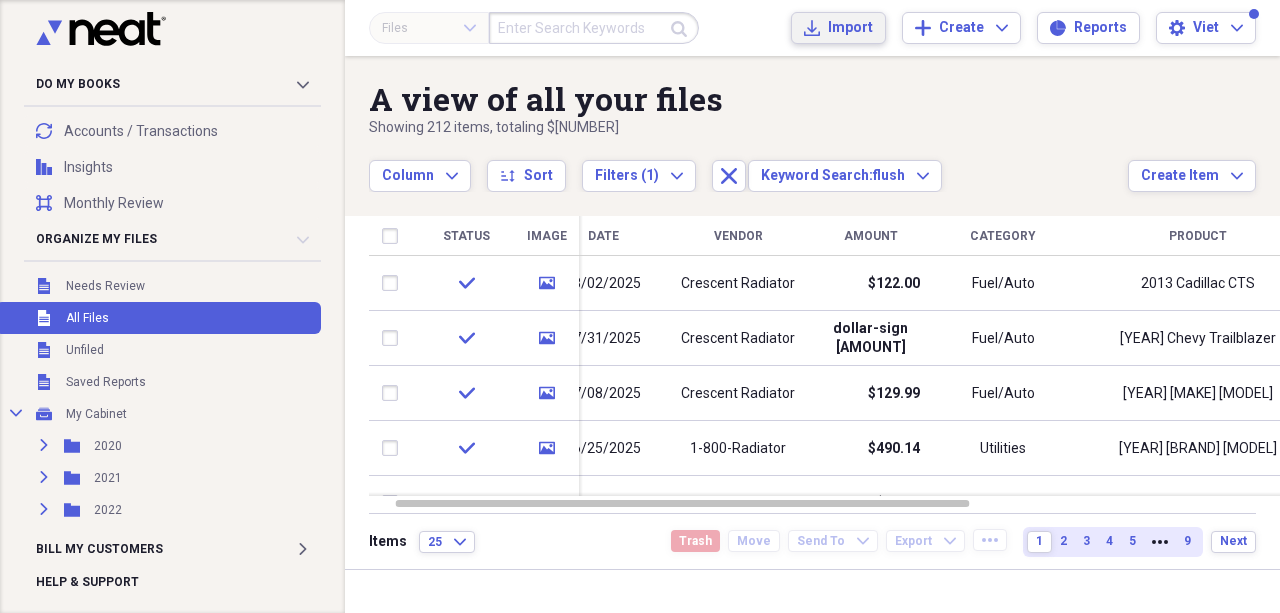 scroll, scrollTop: 0, scrollLeft: 0, axis: both 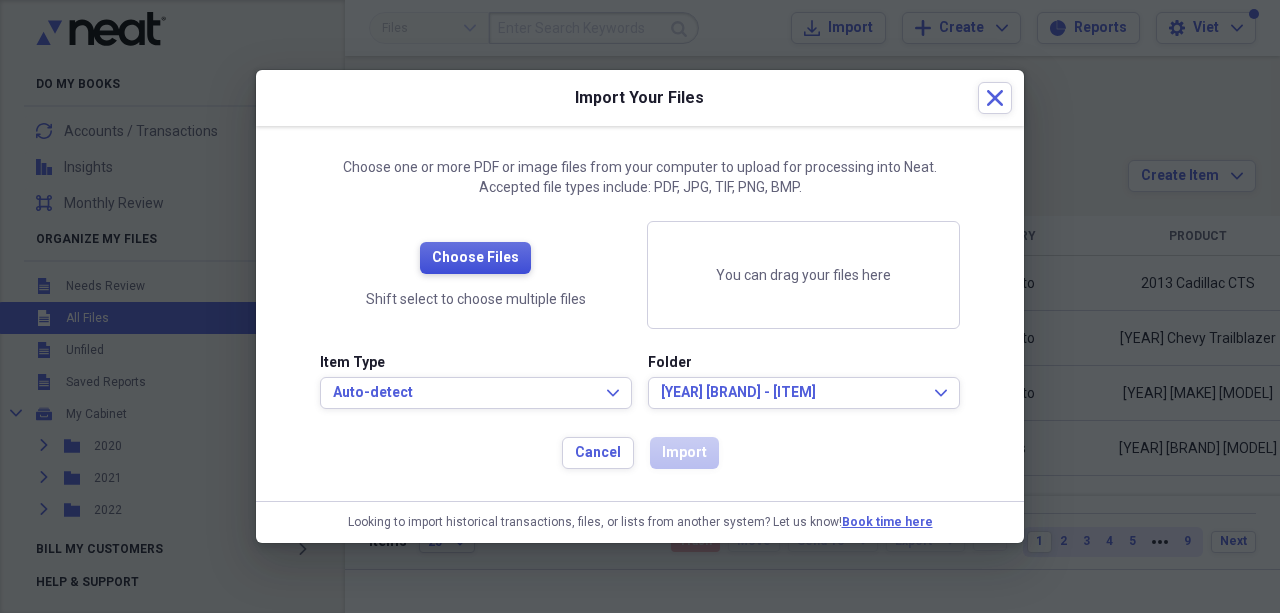 click on "Choose Files" at bounding box center [475, 258] 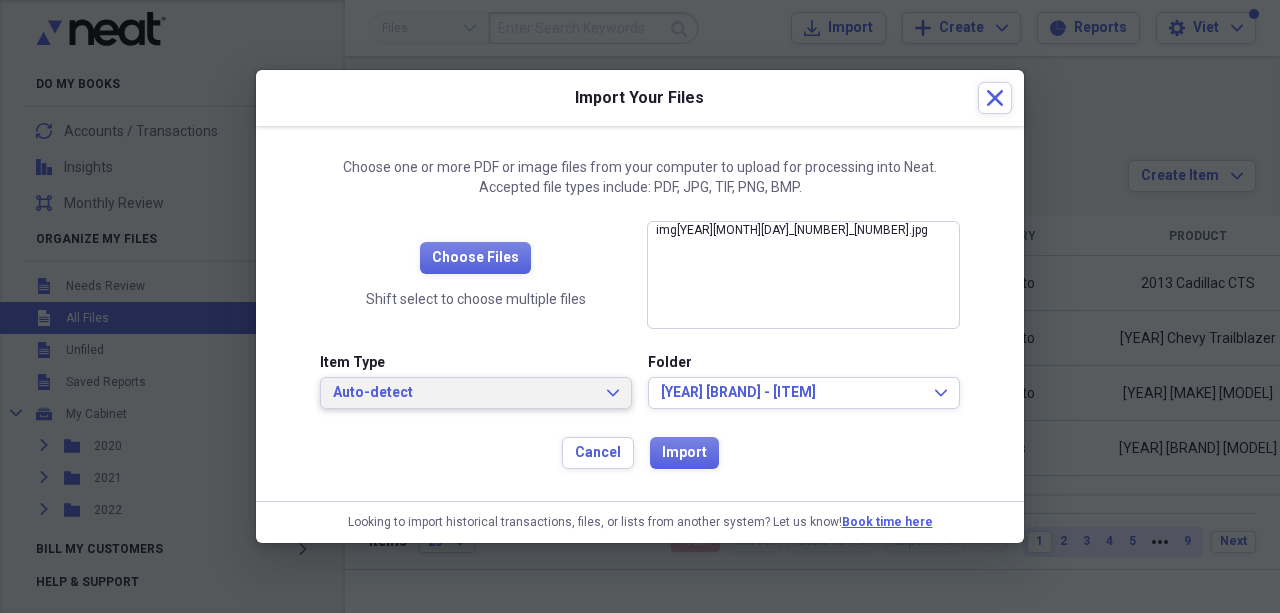 click on "Auto-detect" at bounding box center [464, 393] 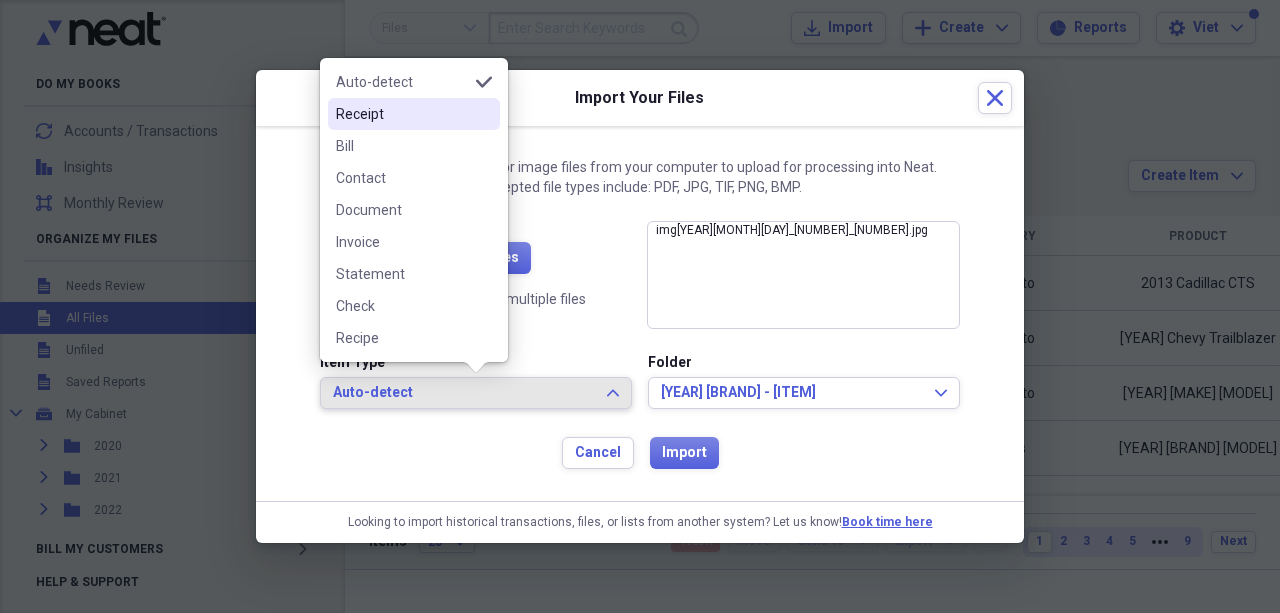 click on "Receipt" at bounding box center (414, 114) 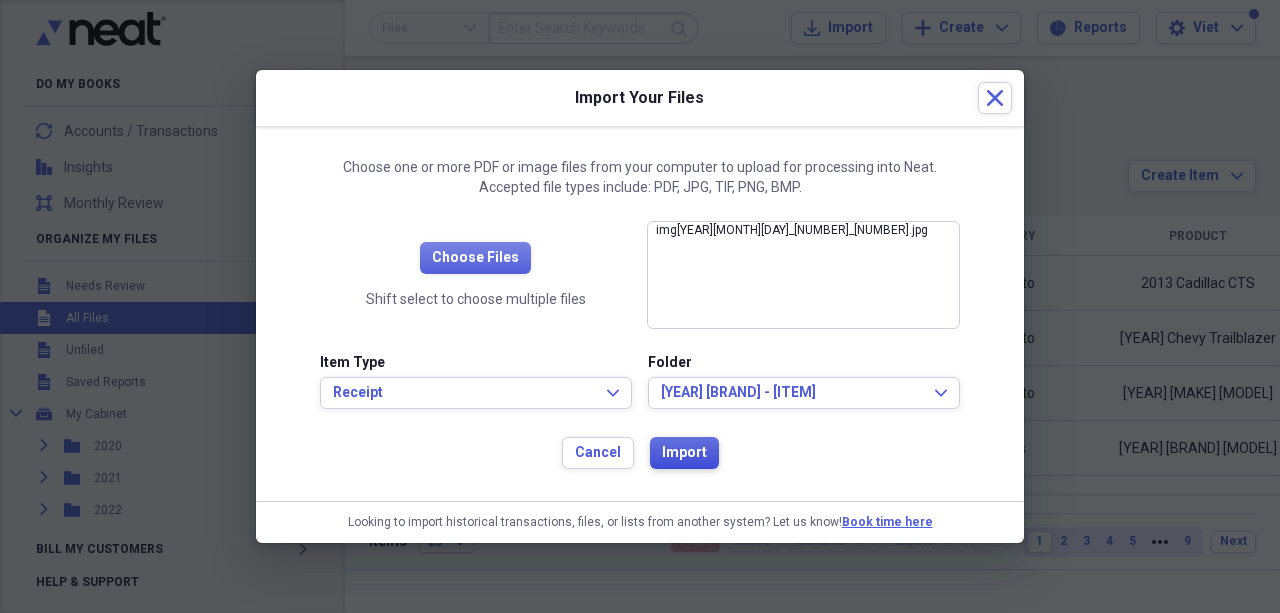 click on "Import" at bounding box center (684, 453) 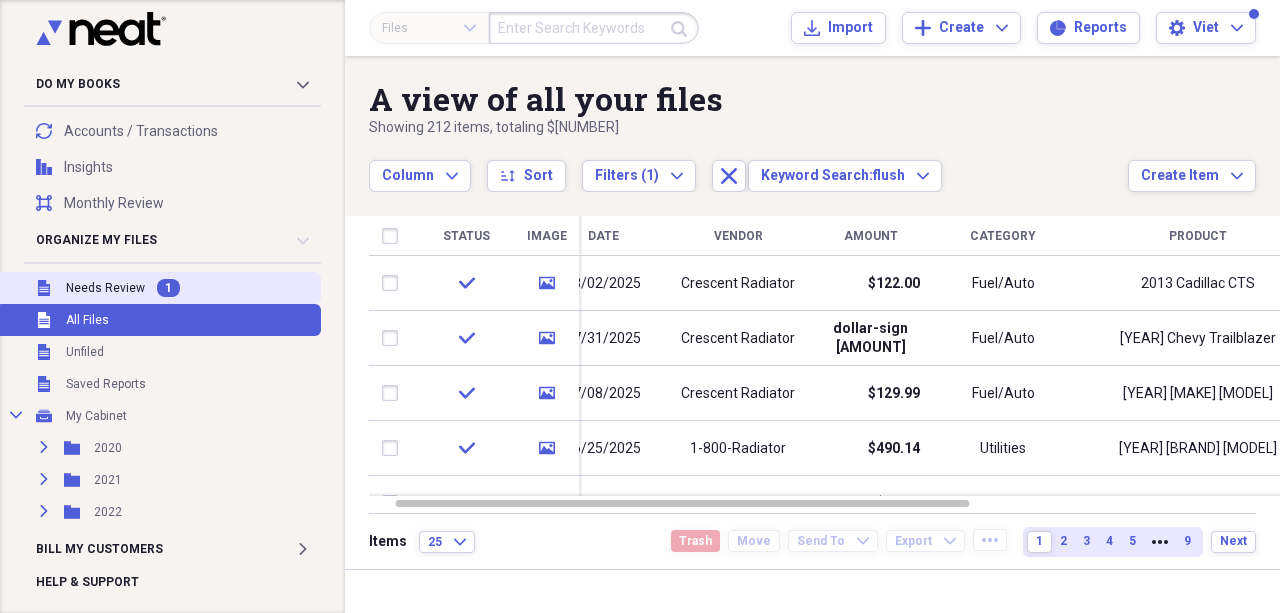 drag, startPoint x: 94, startPoint y: 278, endPoint x: 130, endPoint y: 285, distance: 36.67424 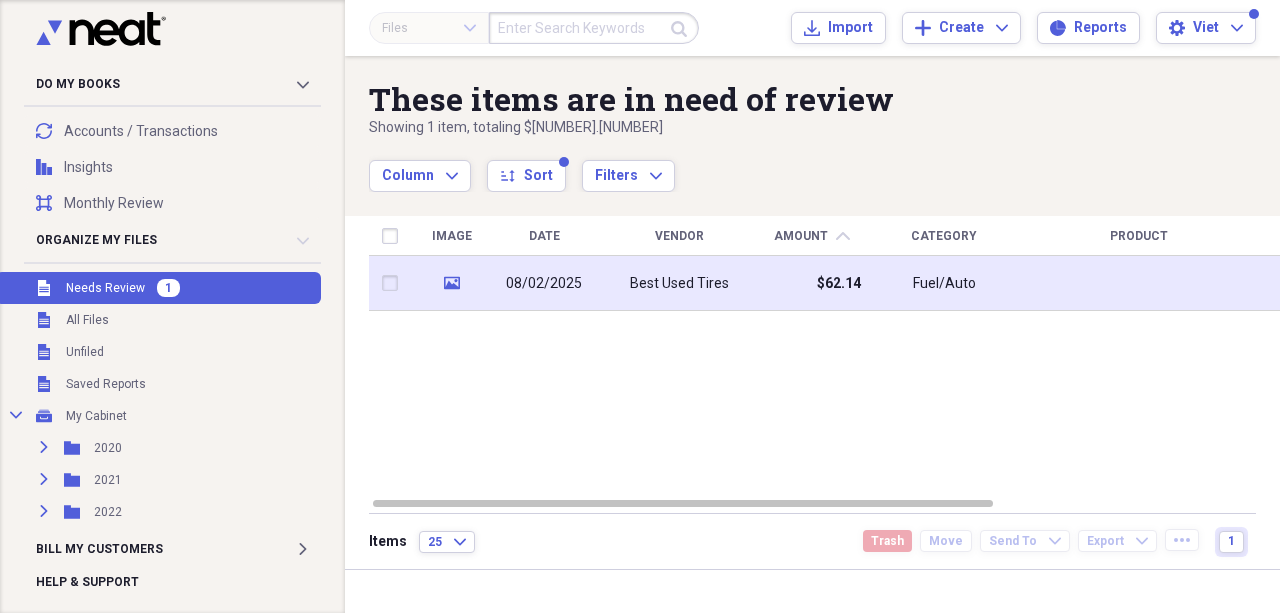 click on "Best Used Tires" at bounding box center (679, 284) 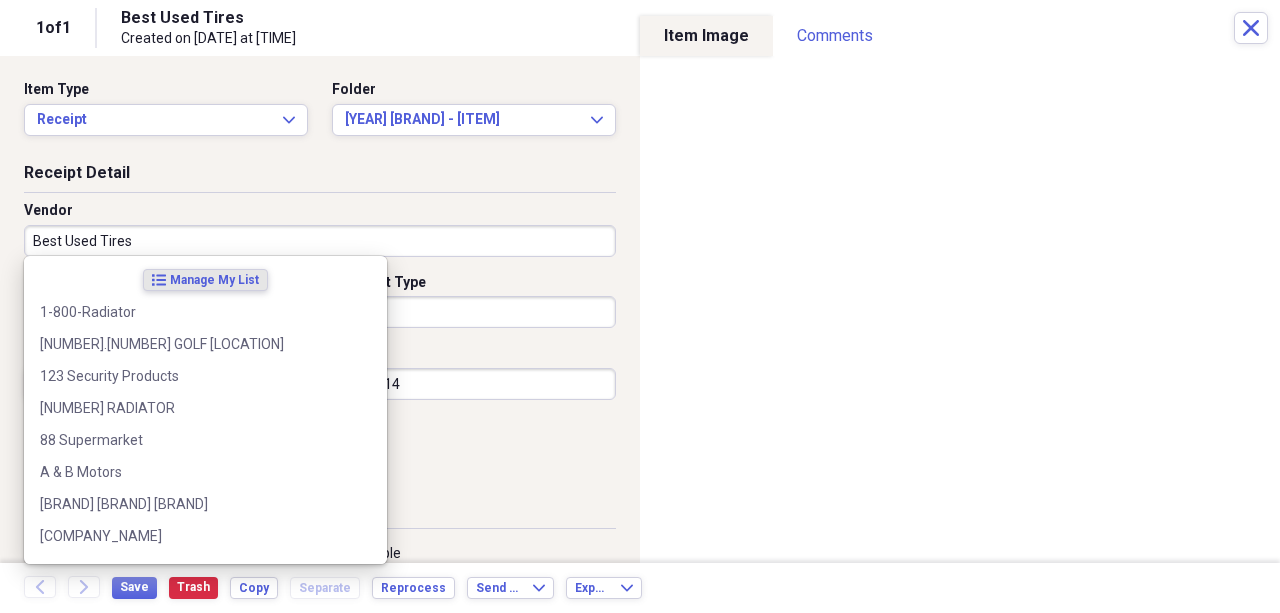 click on "Best Used Tires" at bounding box center (320, 241) 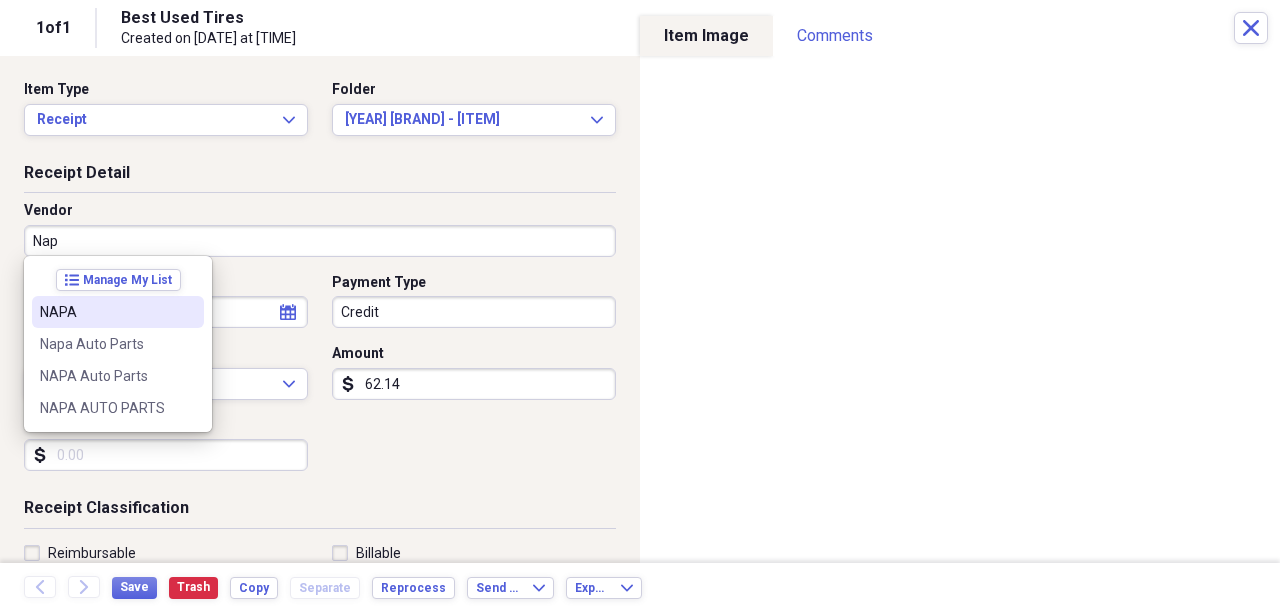 click on "NAPA" at bounding box center (106, 312) 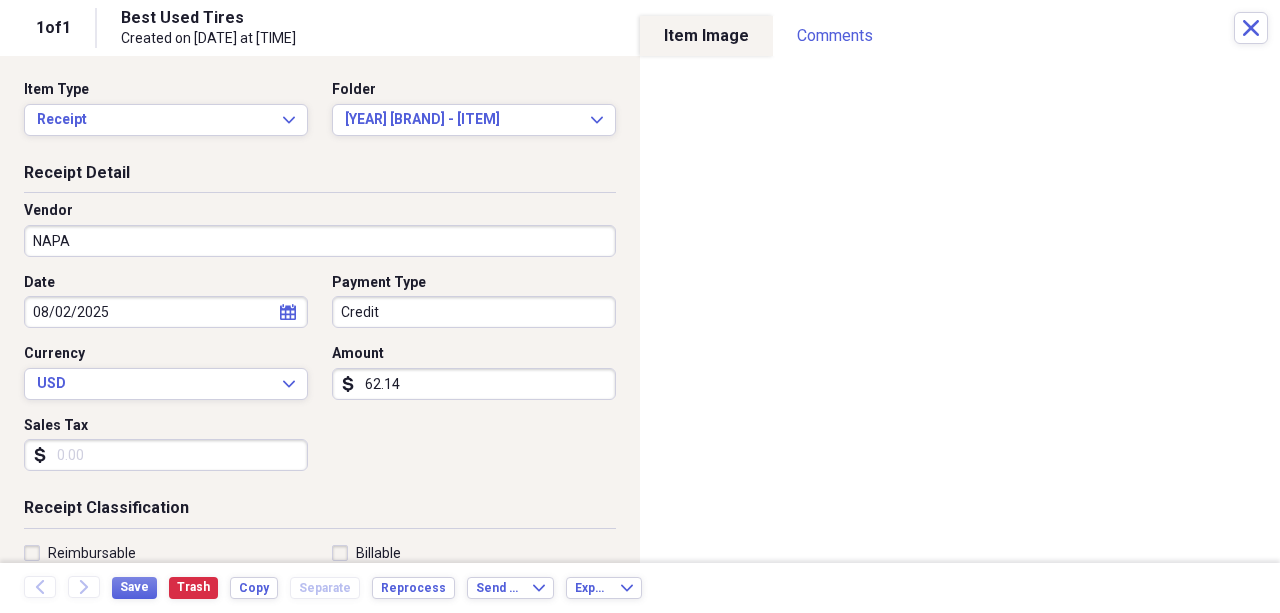 drag, startPoint x: 396, startPoint y: 343, endPoint x: 403, endPoint y: 367, distance: 25 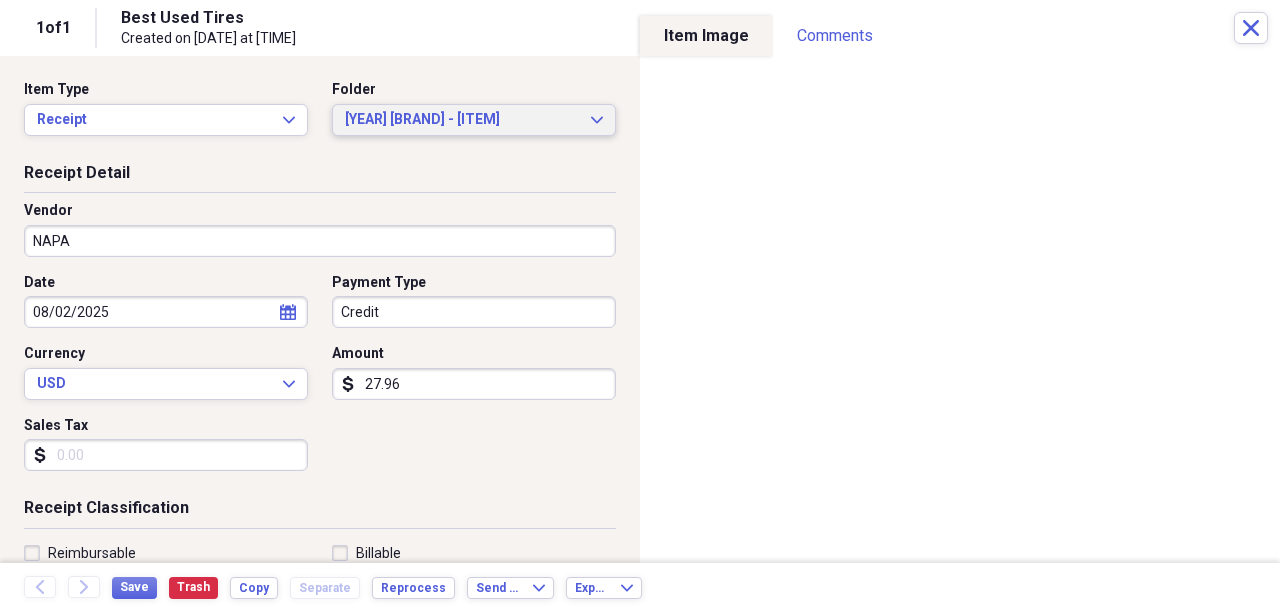 type on "27.96" 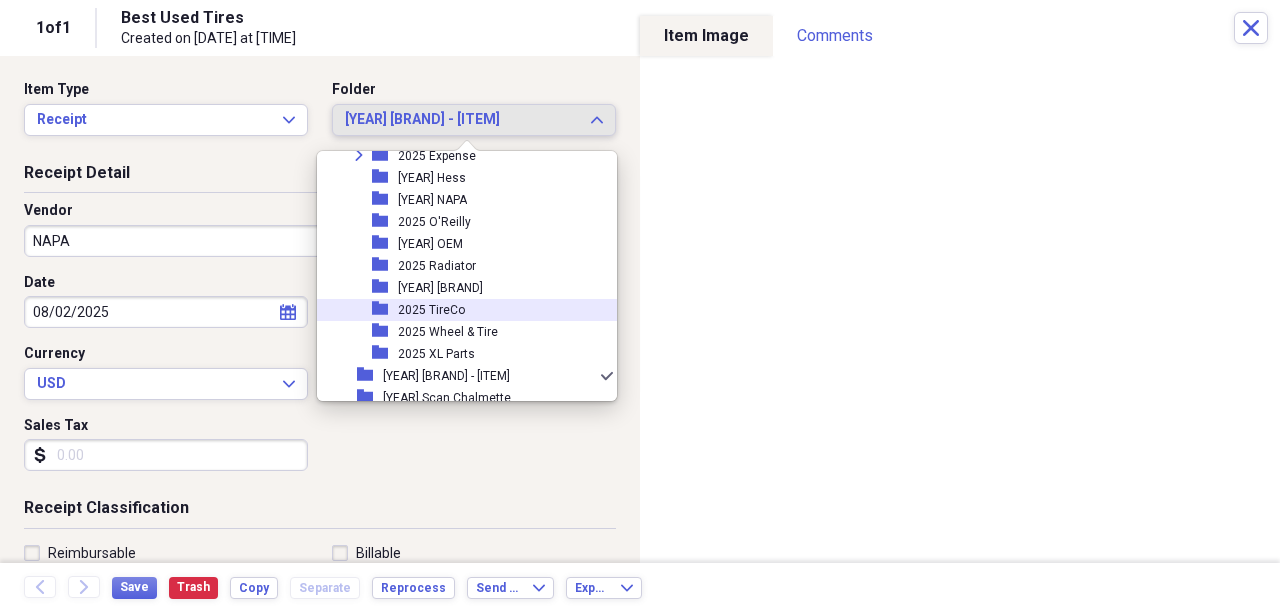 scroll, scrollTop: 2008, scrollLeft: 0, axis: vertical 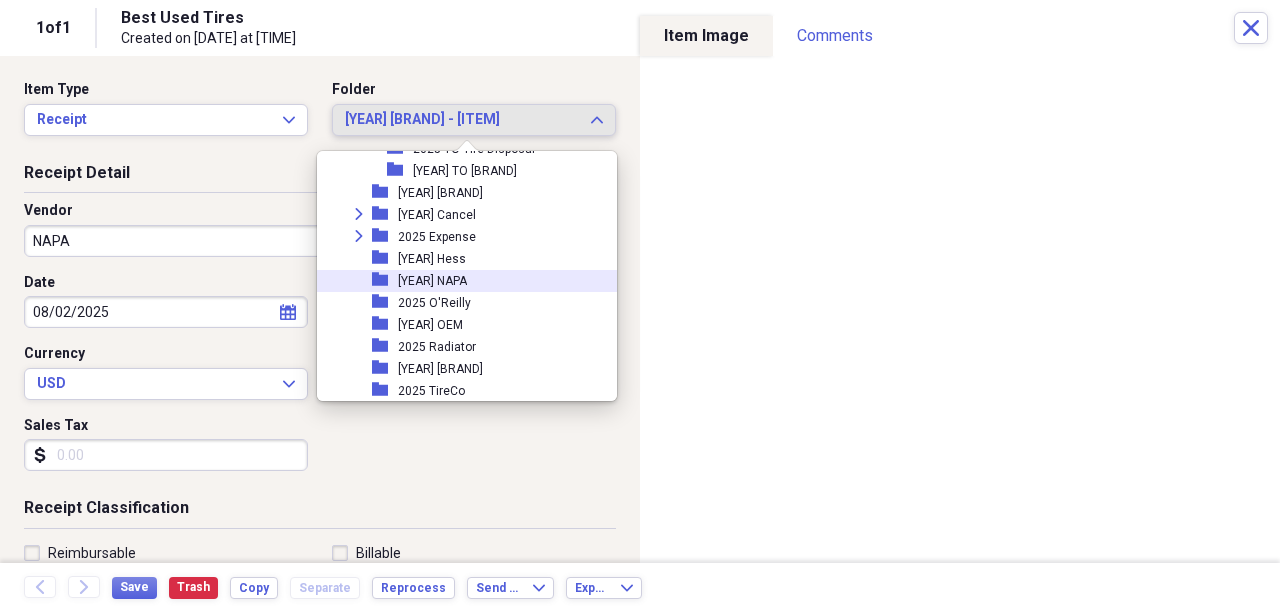 click on "[YEAR] NAPA" at bounding box center [432, 281] 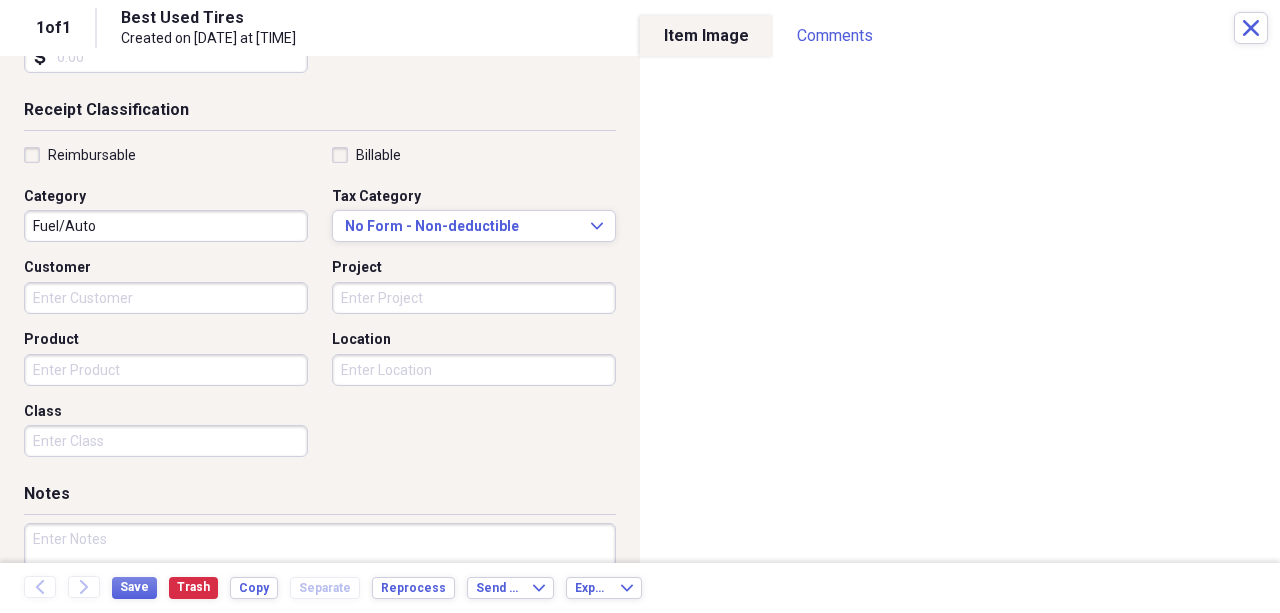 scroll, scrollTop: 400, scrollLeft: 0, axis: vertical 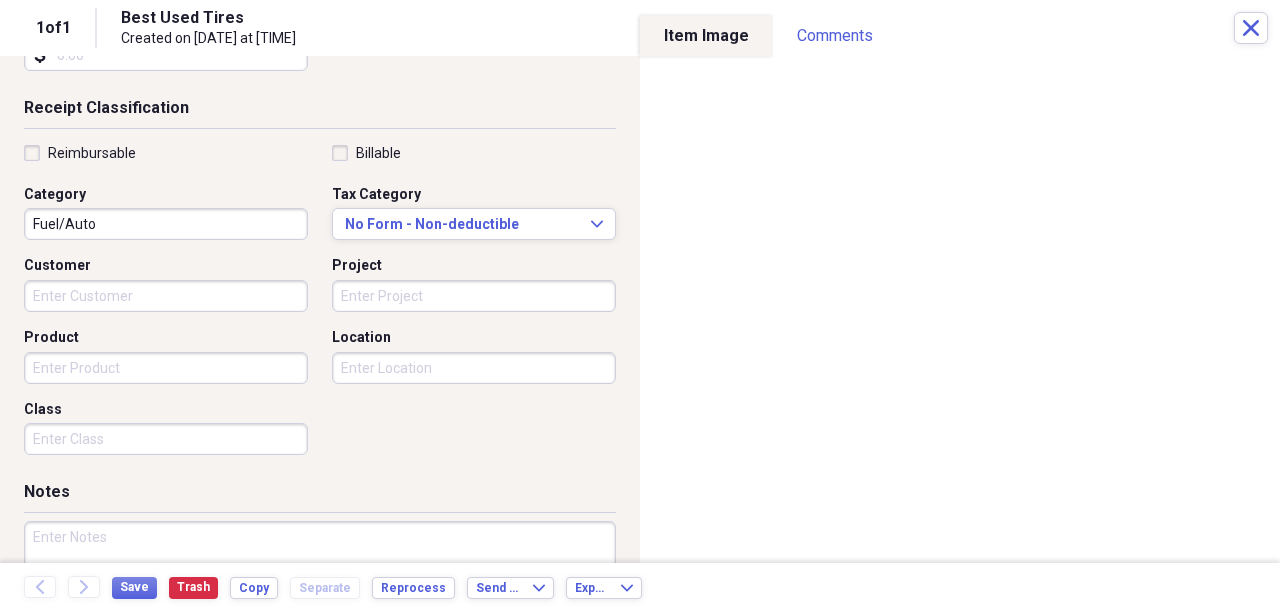 click on "Product" at bounding box center (166, 368) 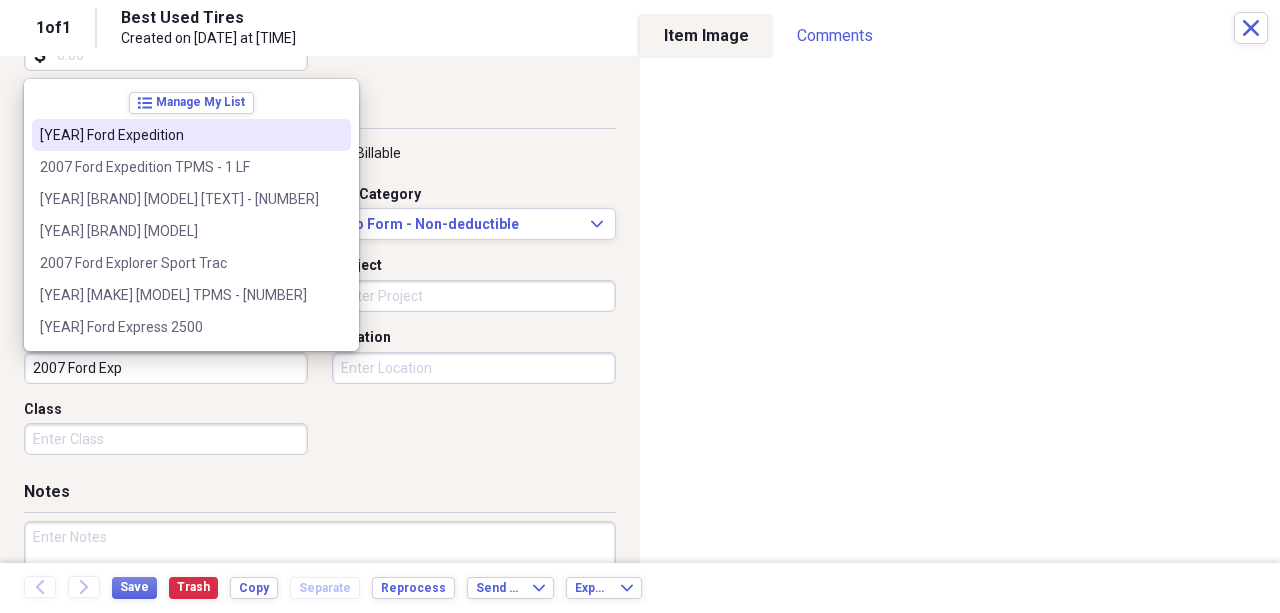 click on "[YEAR] Ford Expedition" at bounding box center [179, 135] 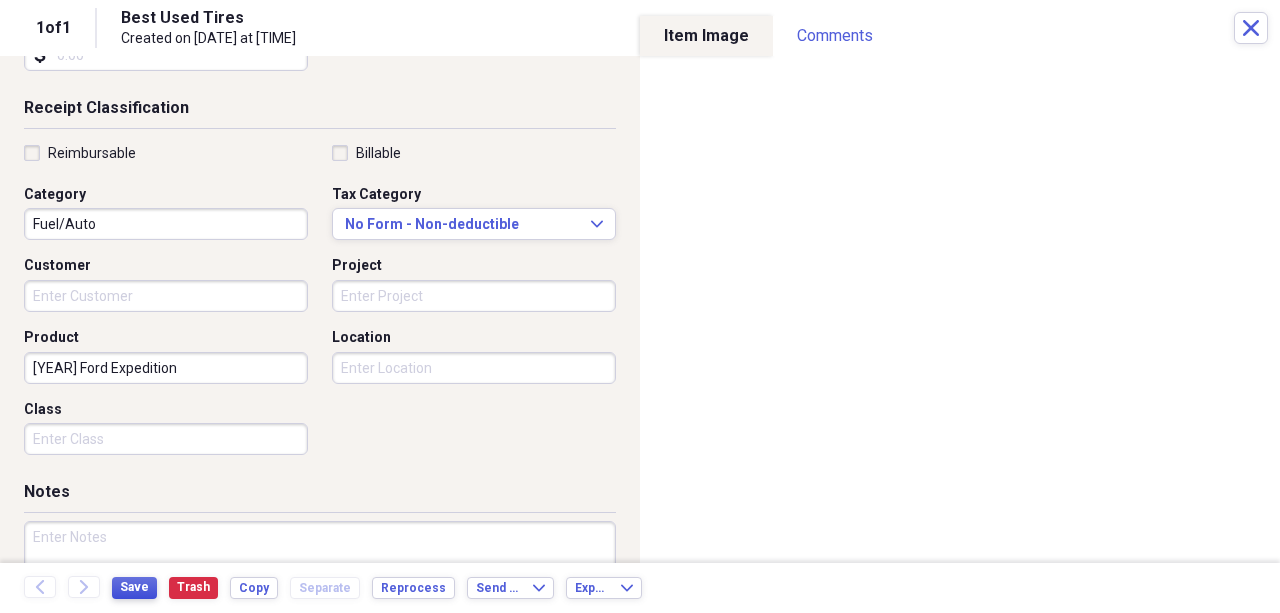 click on "Save" at bounding box center [134, 588] 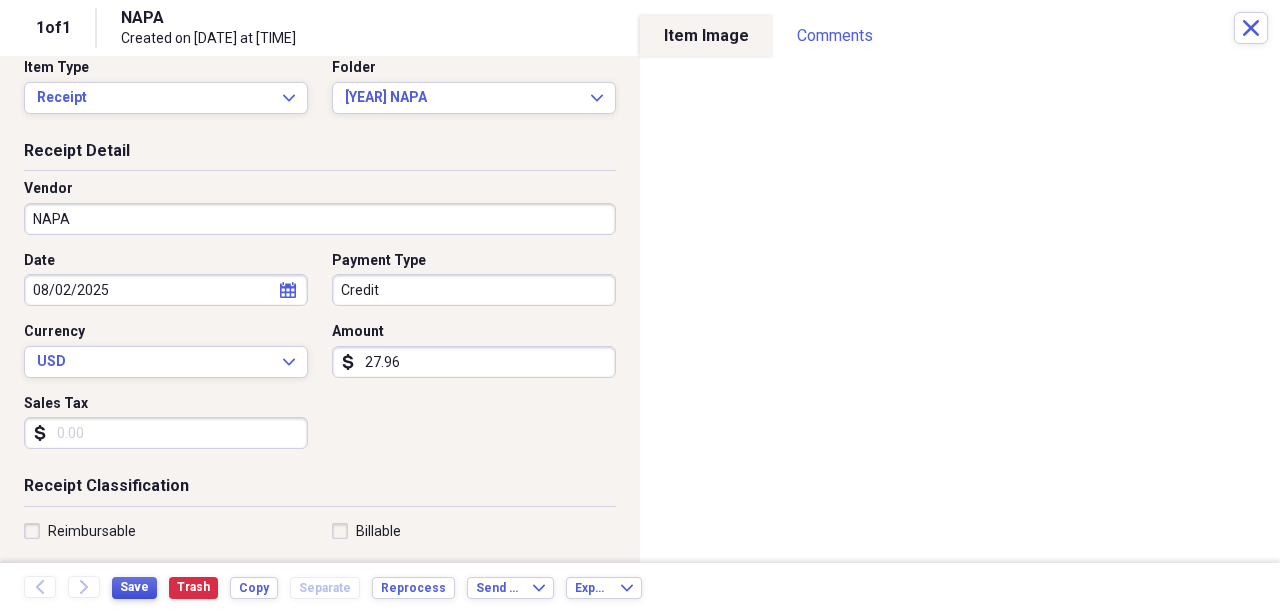 scroll, scrollTop: 0, scrollLeft: 0, axis: both 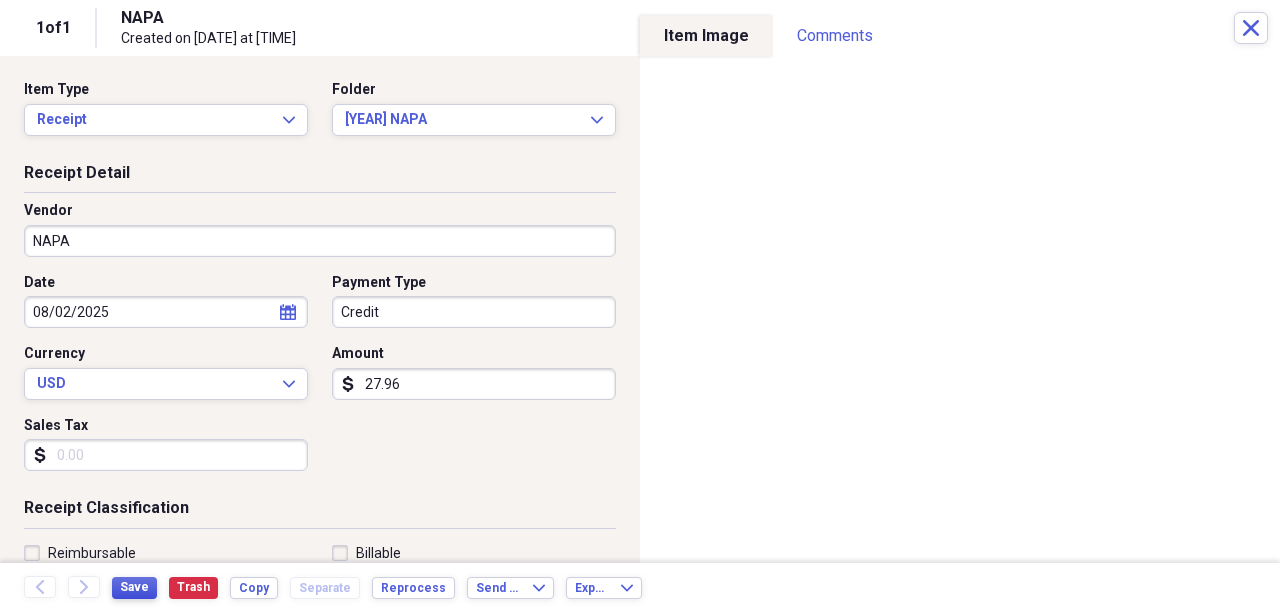 click on "Save" at bounding box center [134, 587] 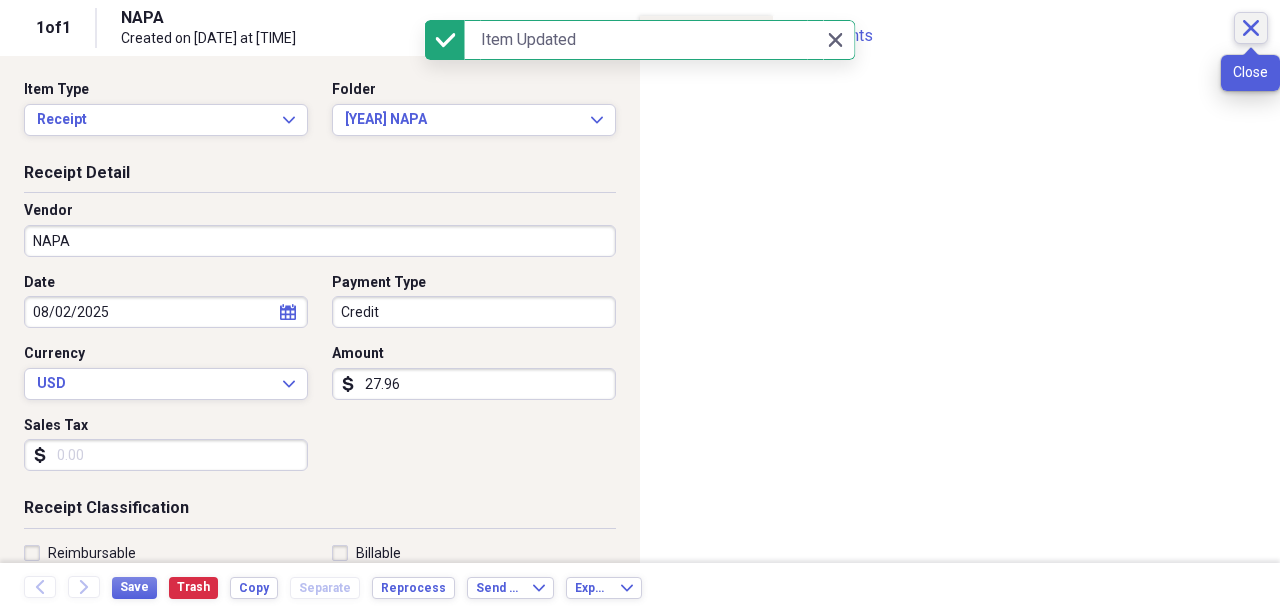 click on "Close" 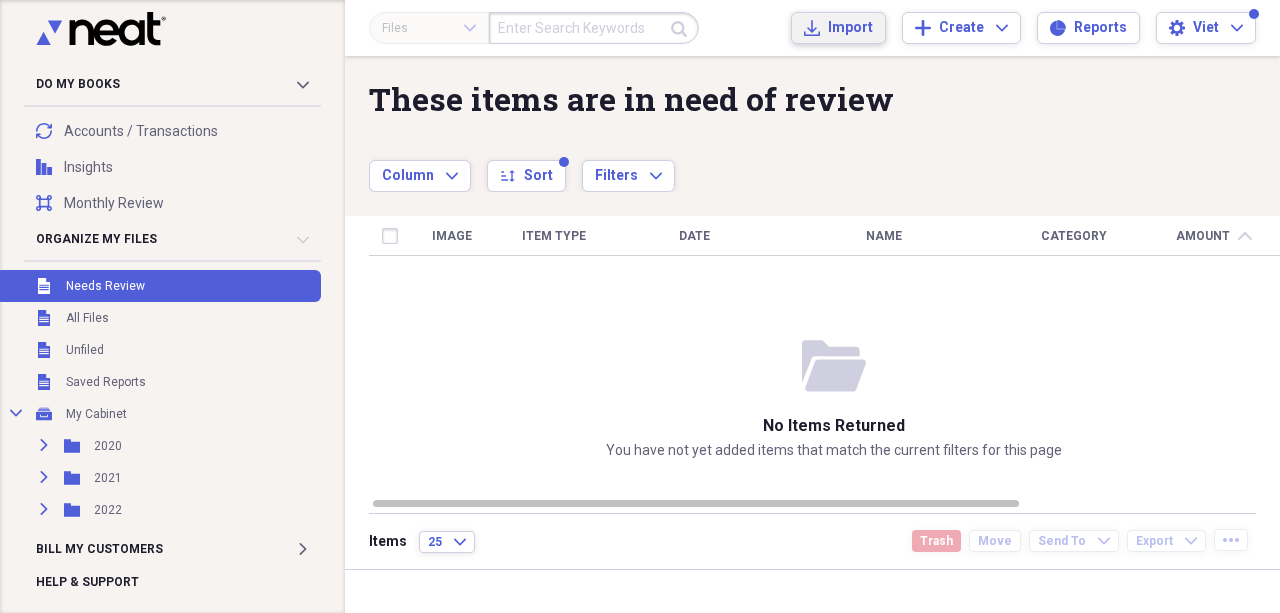 click on "Import" at bounding box center [850, 28] 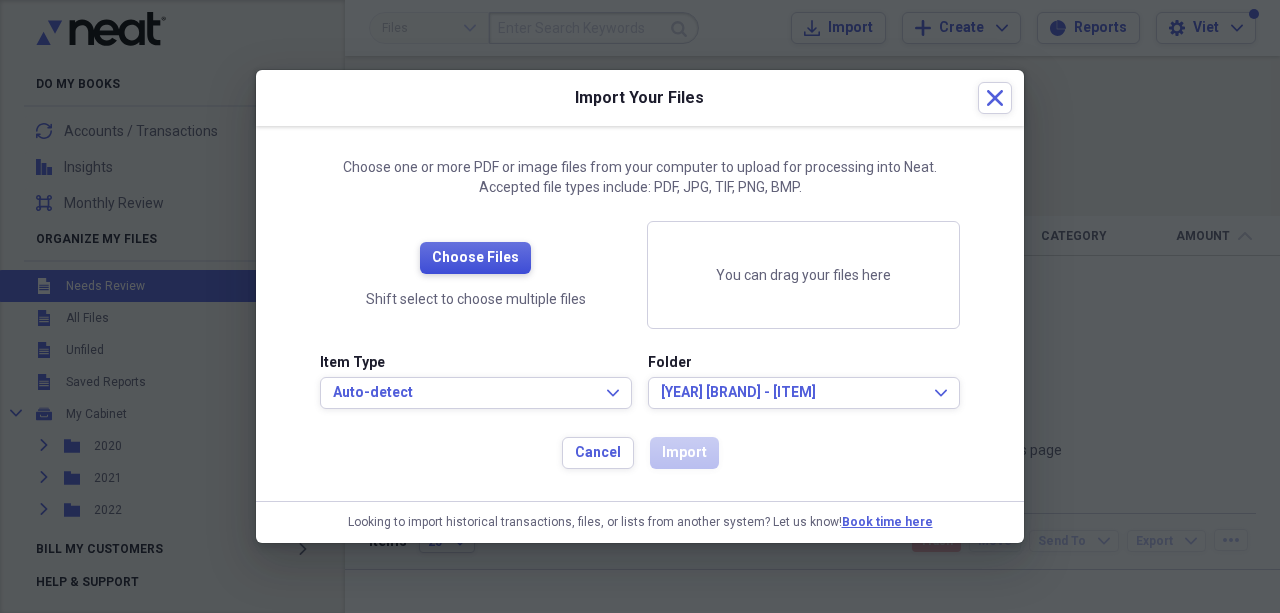 click on "Choose Files" at bounding box center [475, 258] 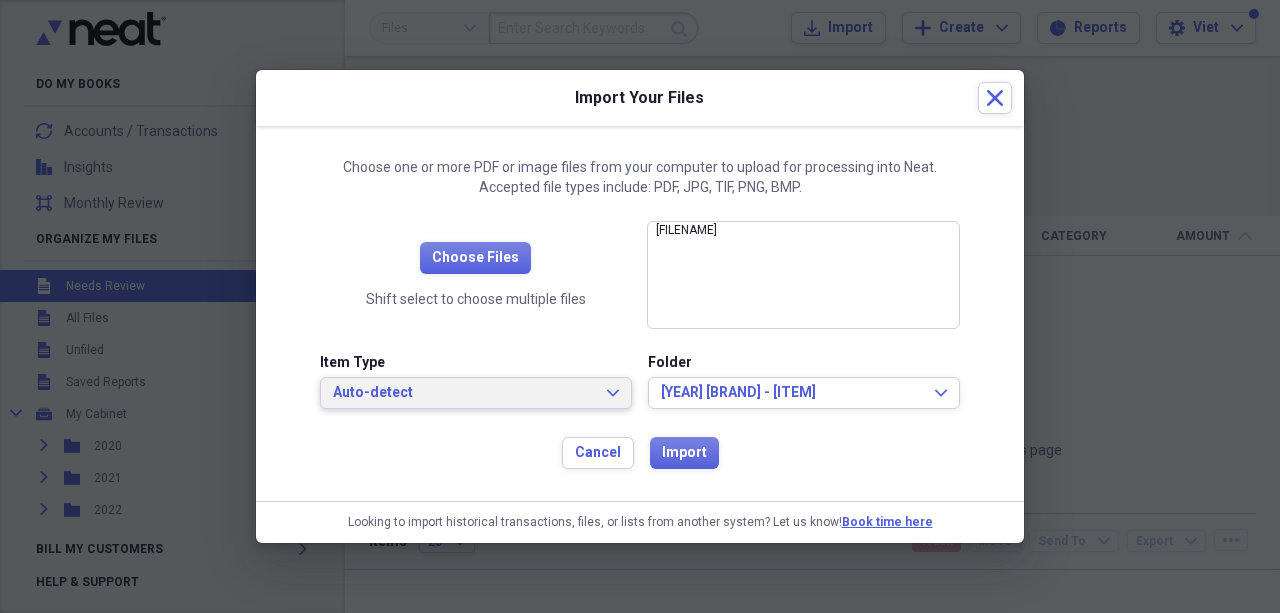 click on "Auto-detect Expand" at bounding box center (476, 393) 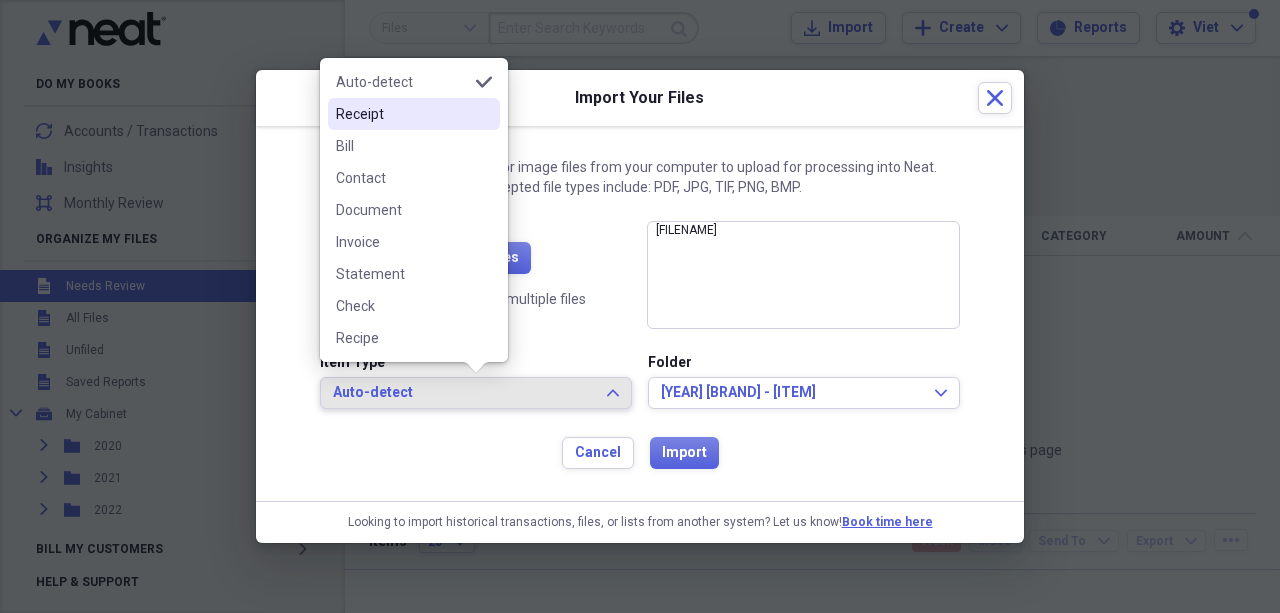 click on "Receipt" at bounding box center (402, 114) 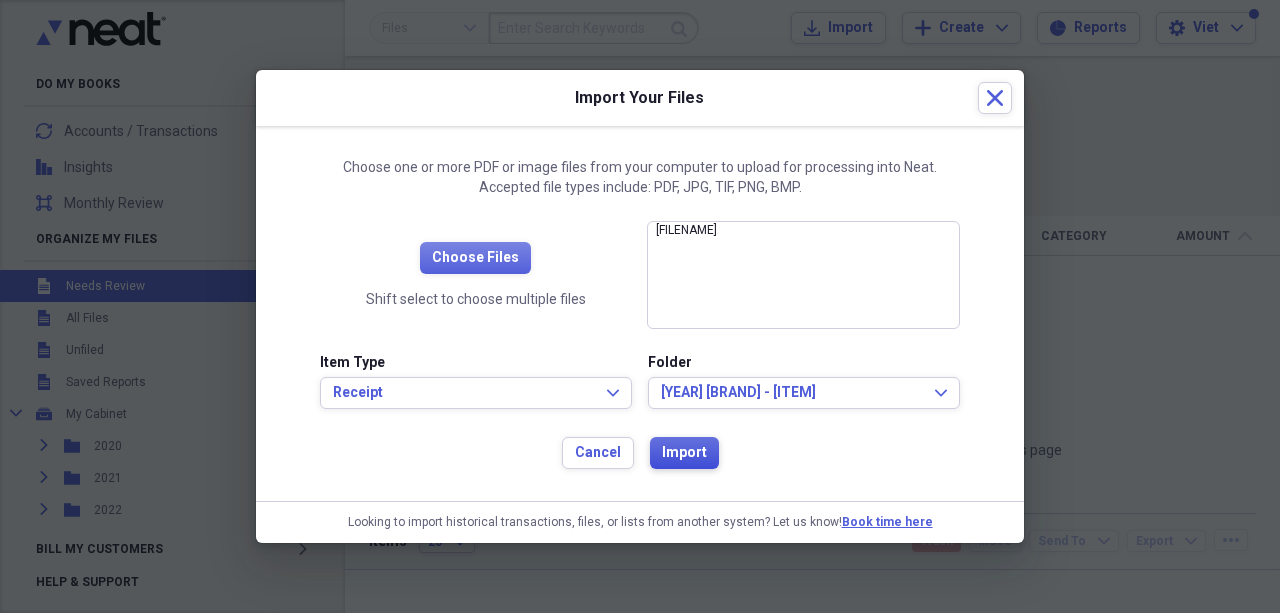 click on "Import" at bounding box center [684, 453] 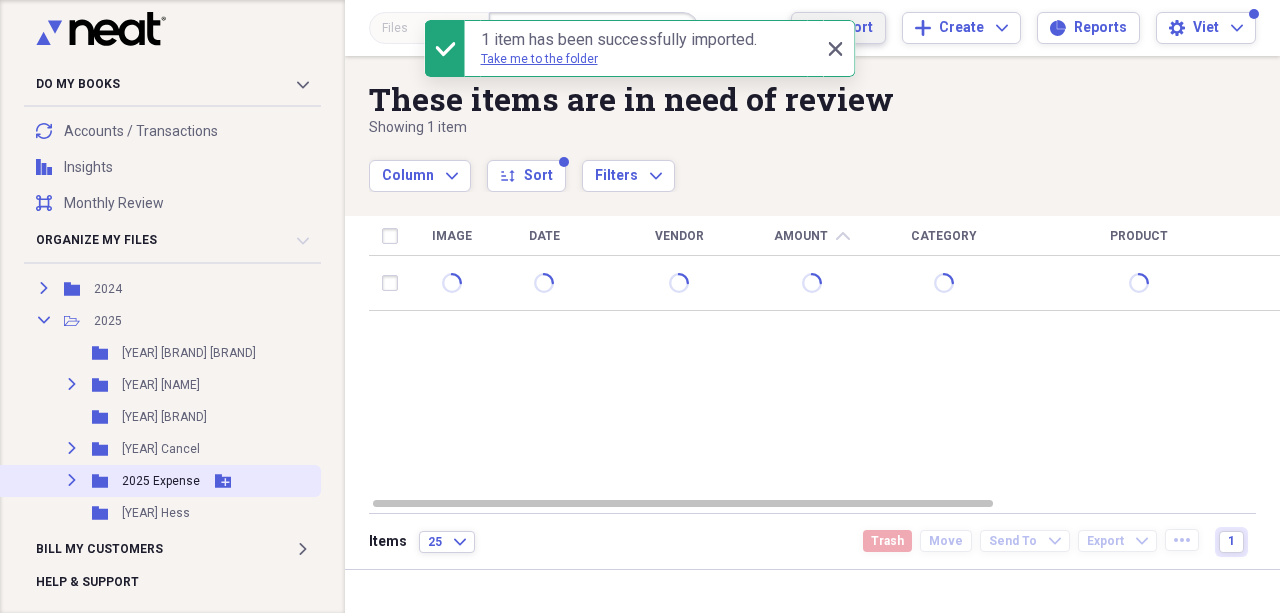 scroll, scrollTop: 333, scrollLeft: 0, axis: vertical 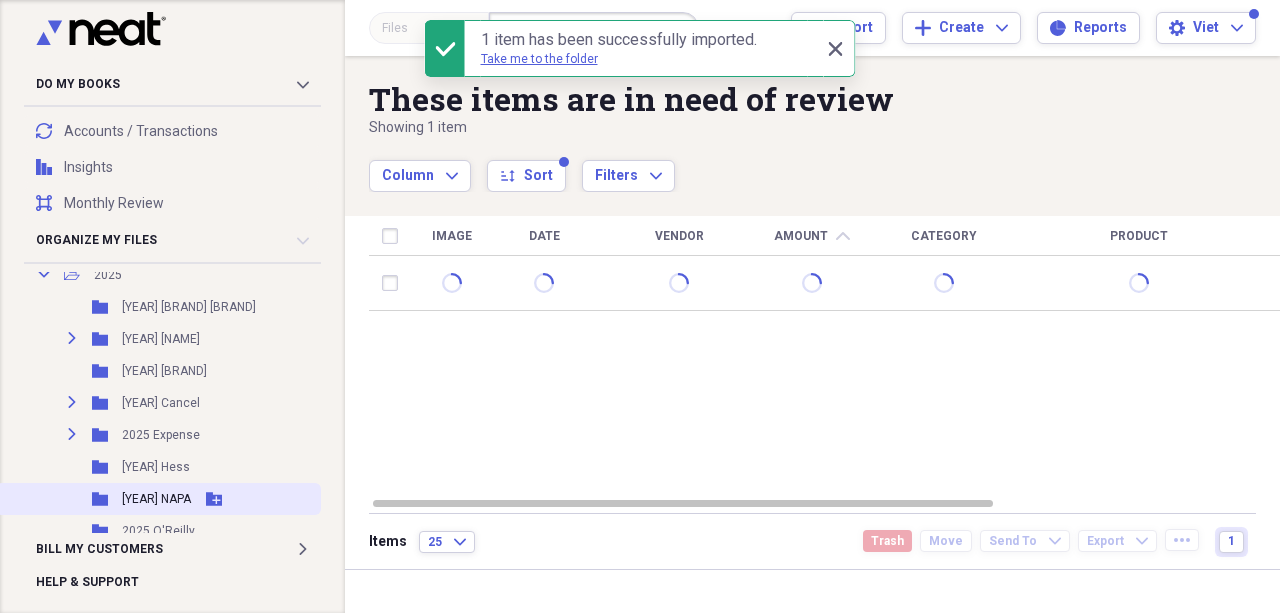 click on "[YEAR] NAPA" at bounding box center (156, 499) 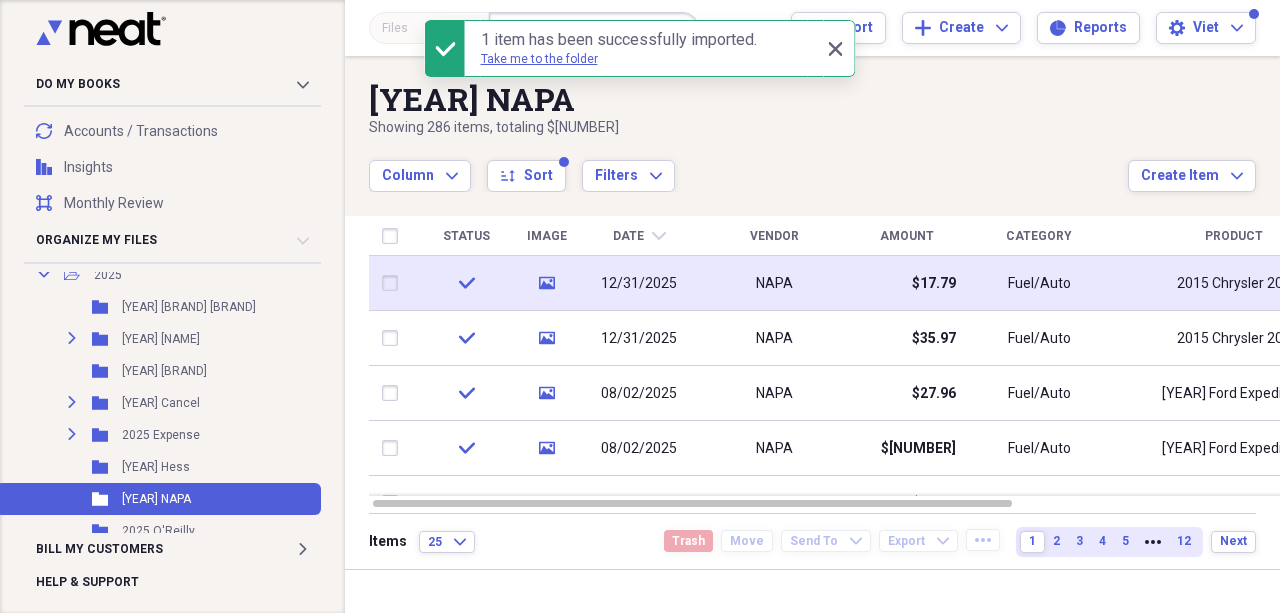 click on "NAPA" at bounding box center (774, 283) 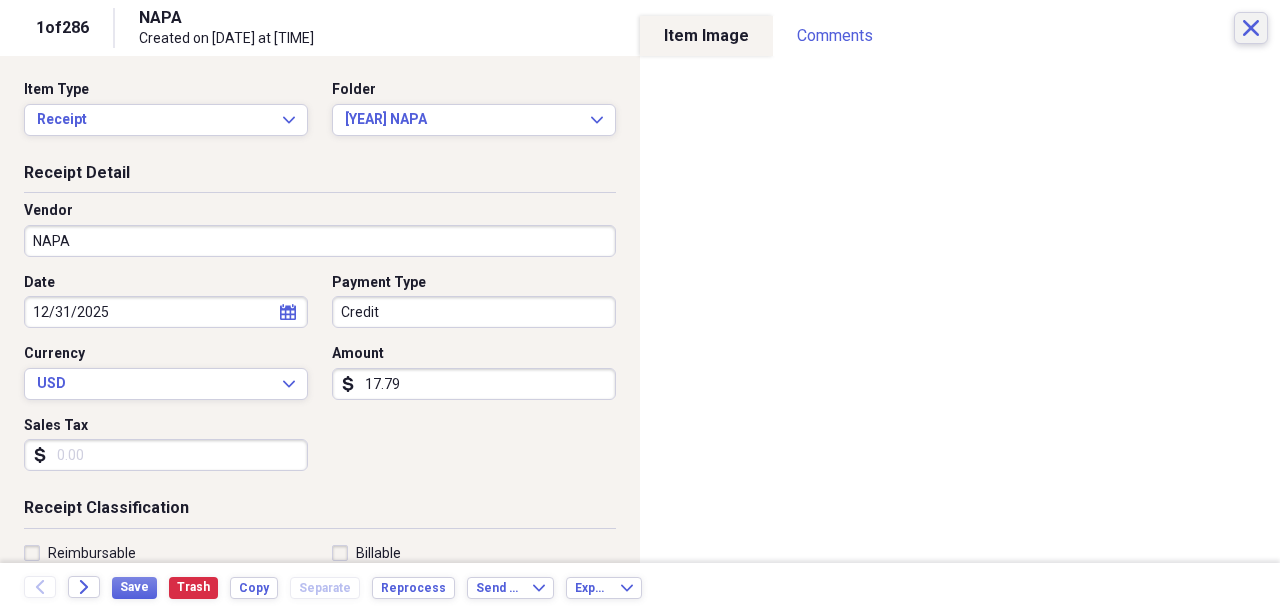 click on "Close" 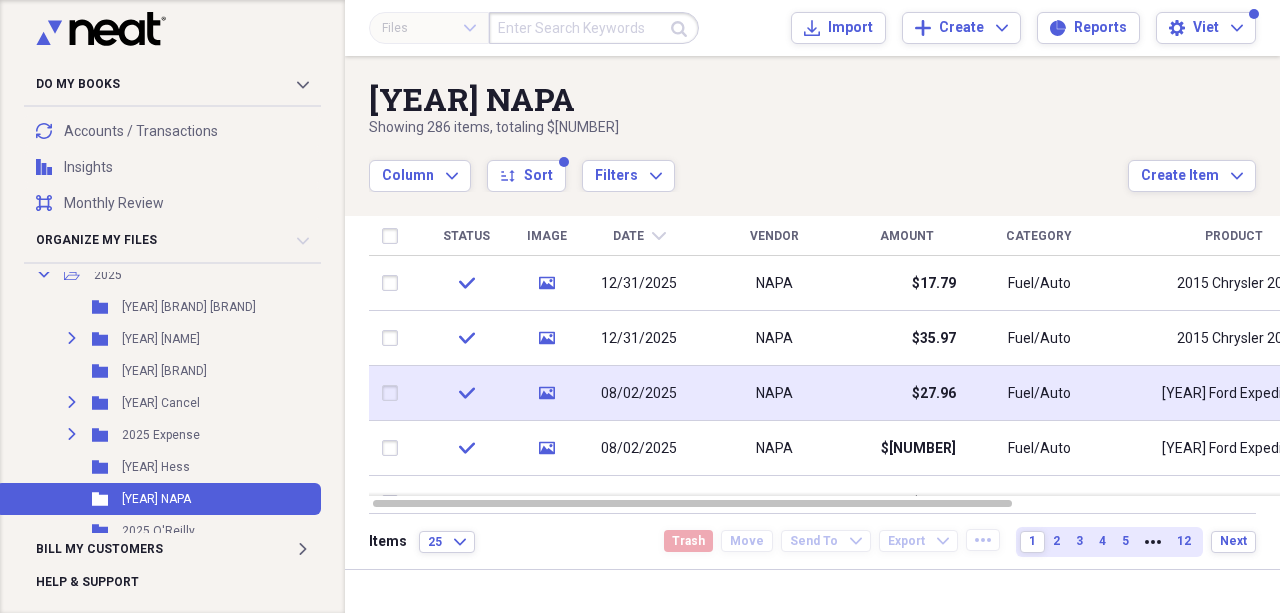 click on "NAPA" at bounding box center [774, 393] 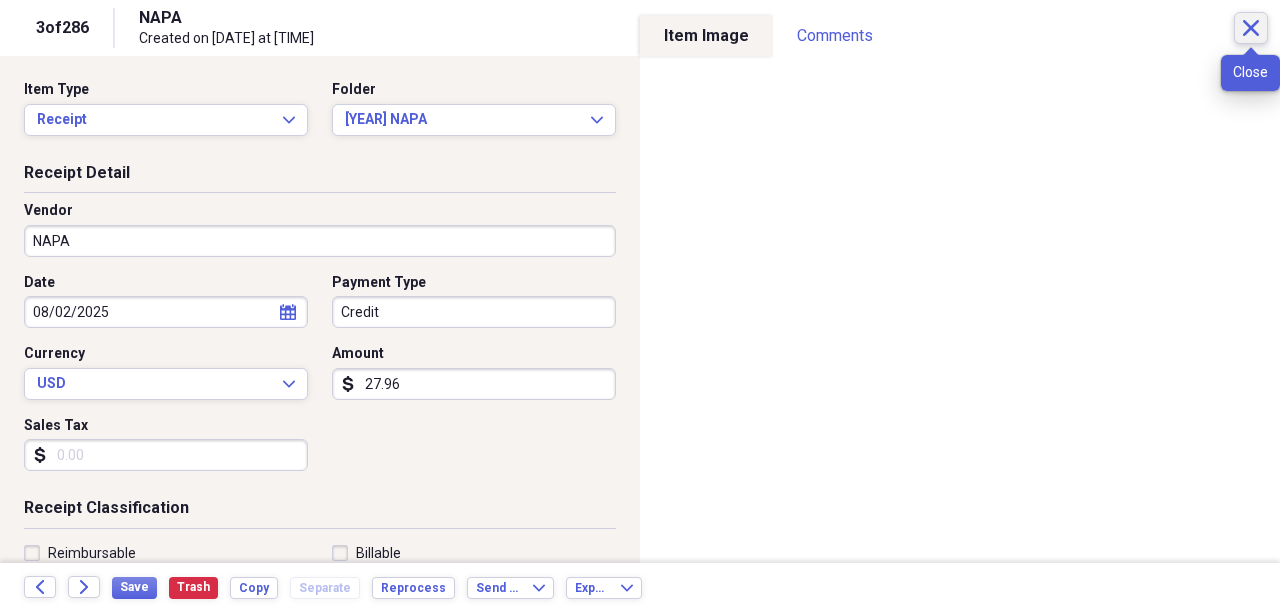click on "Close" 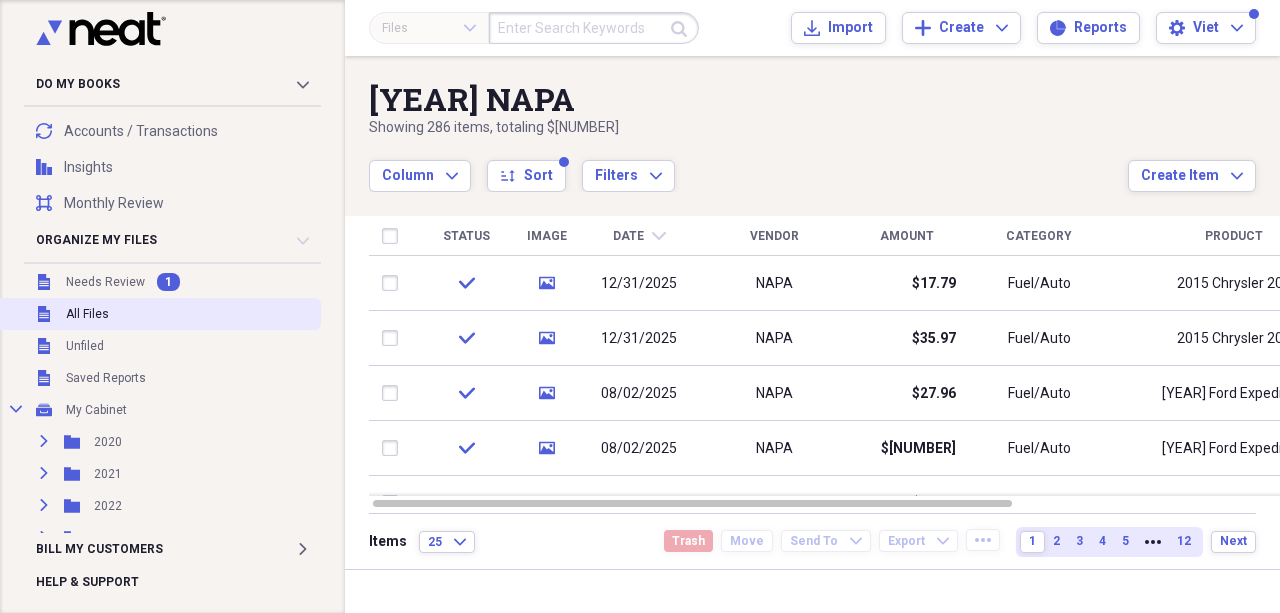 scroll, scrollTop: 0, scrollLeft: 0, axis: both 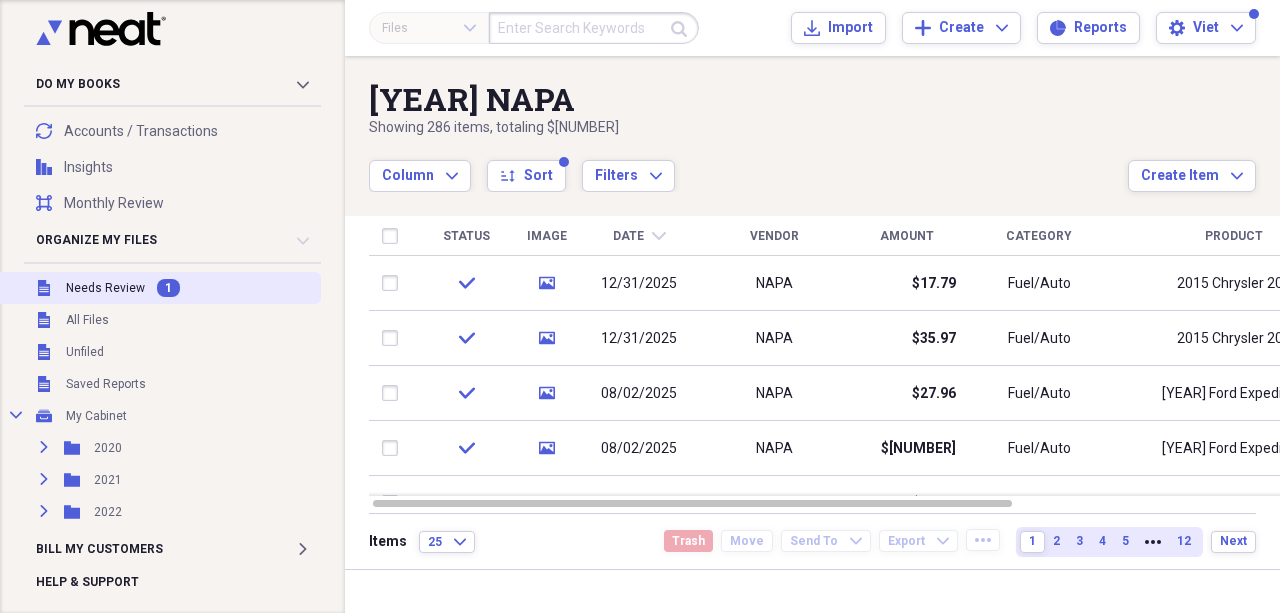 click on "Unfiled Needs Review 1" at bounding box center (158, 288) 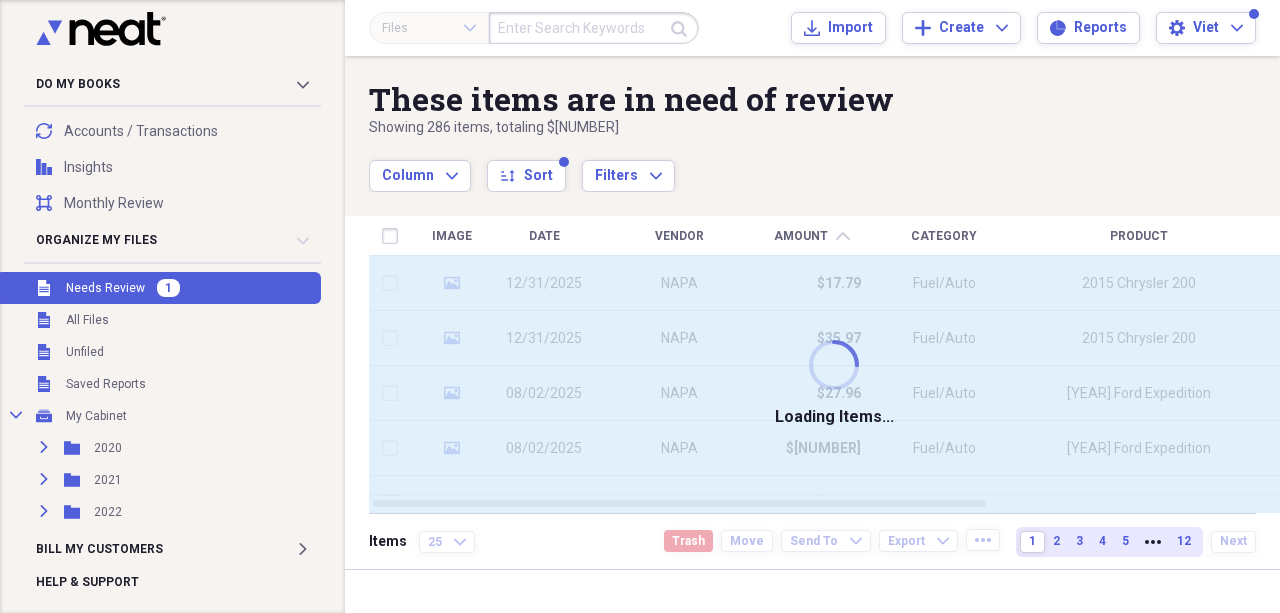 click on "NAPA" at bounding box center (679, 283) 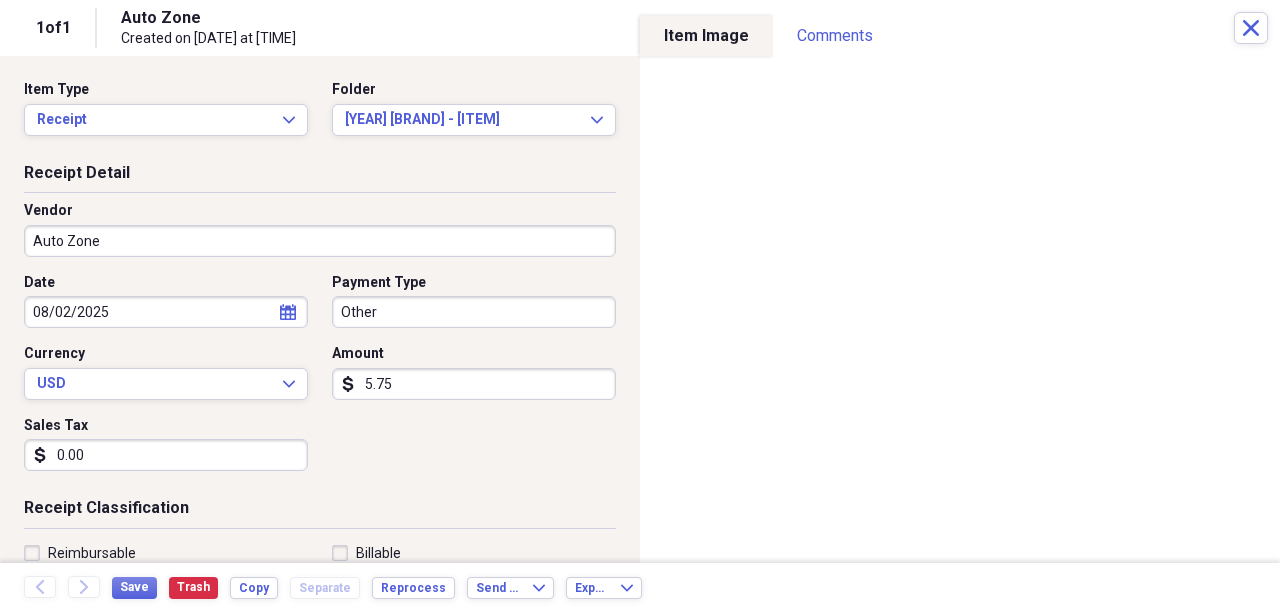 click on "Auto Zone" at bounding box center [320, 241] 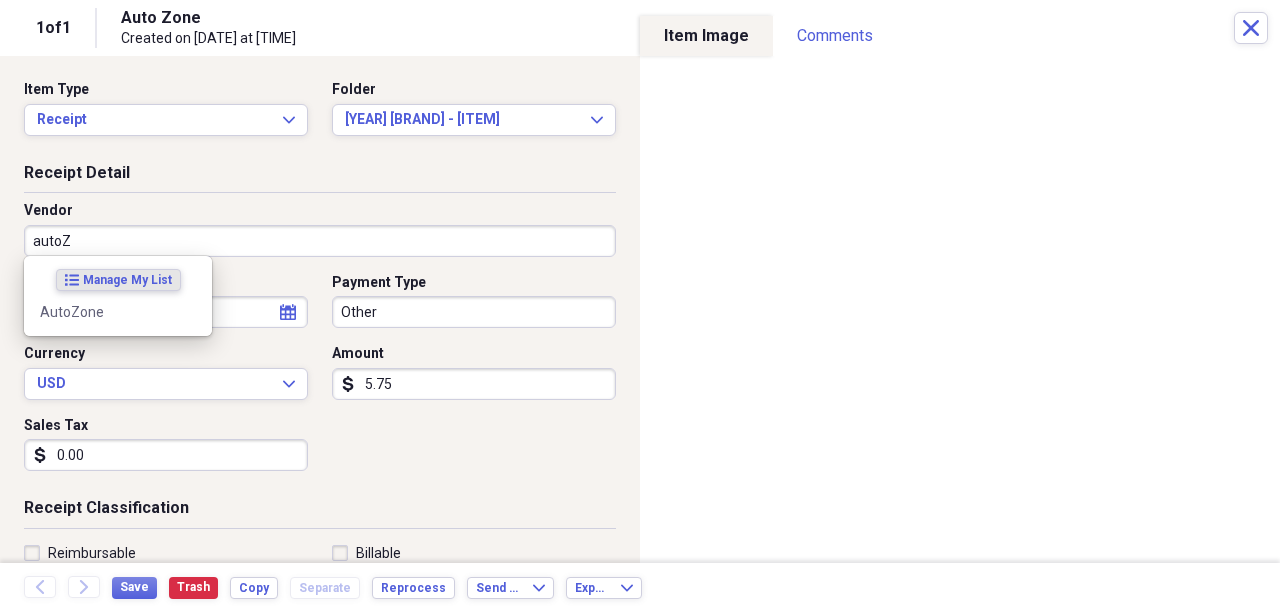 click on "AutoZone" at bounding box center (118, 312) 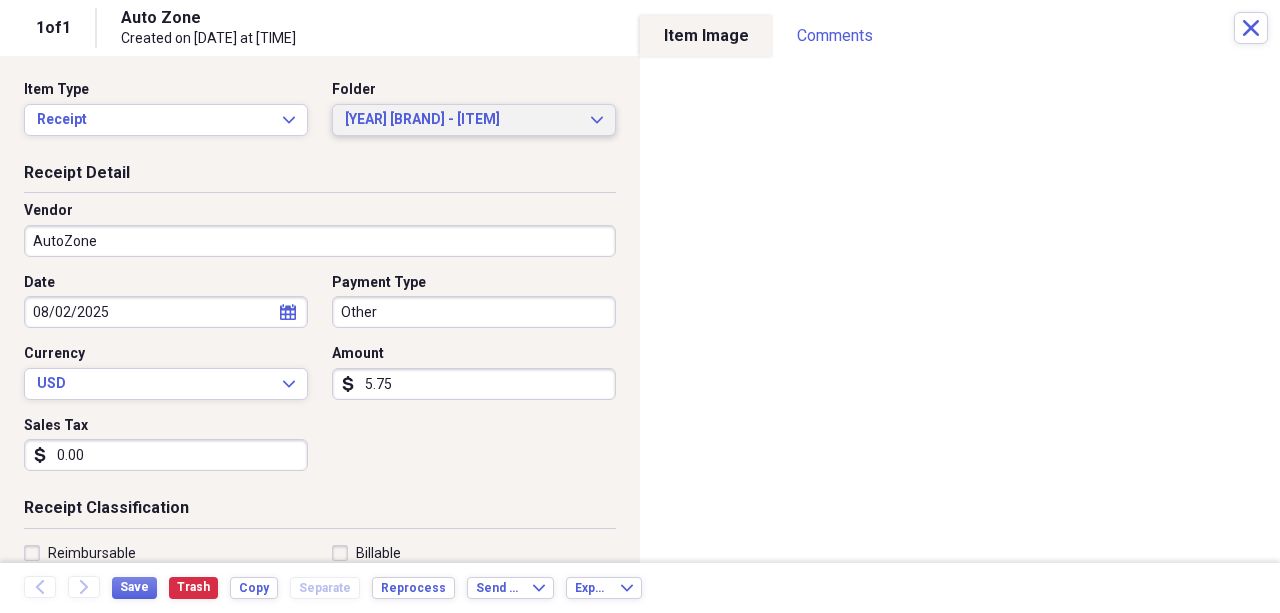 click on "[YEAR] [BRAND] - [ITEM]" at bounding box center (462, 120) 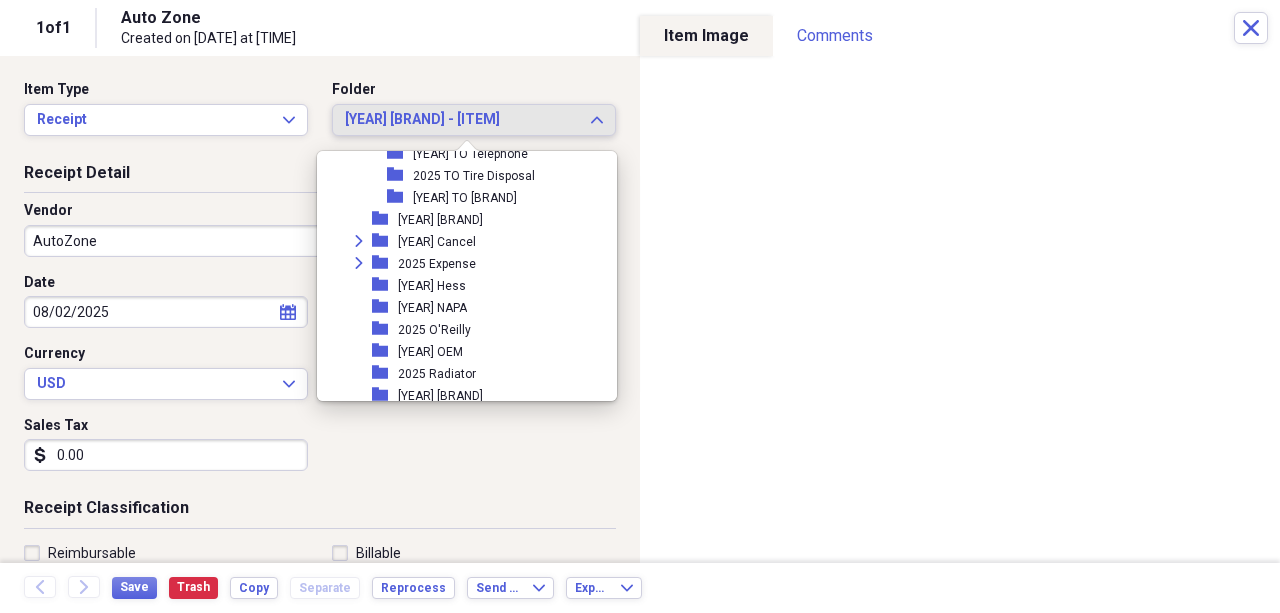 scroll, scrollTop: 1941, scrollLeft: 0, axis: vertical 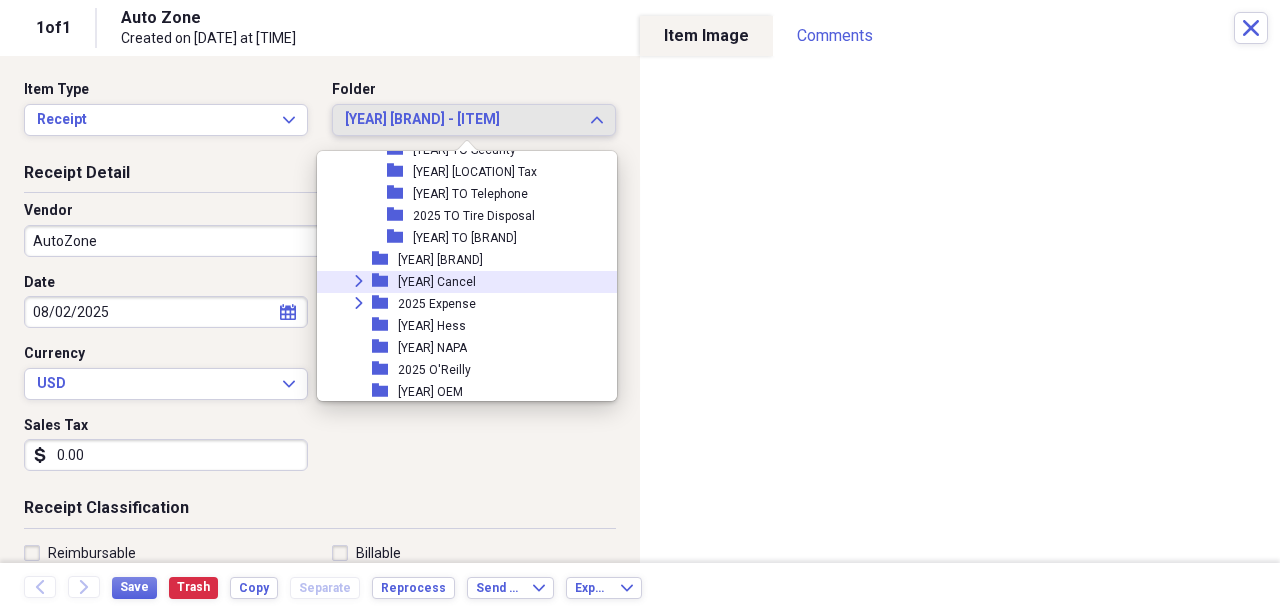 click on "Expand" at bounding box center [359, 281] 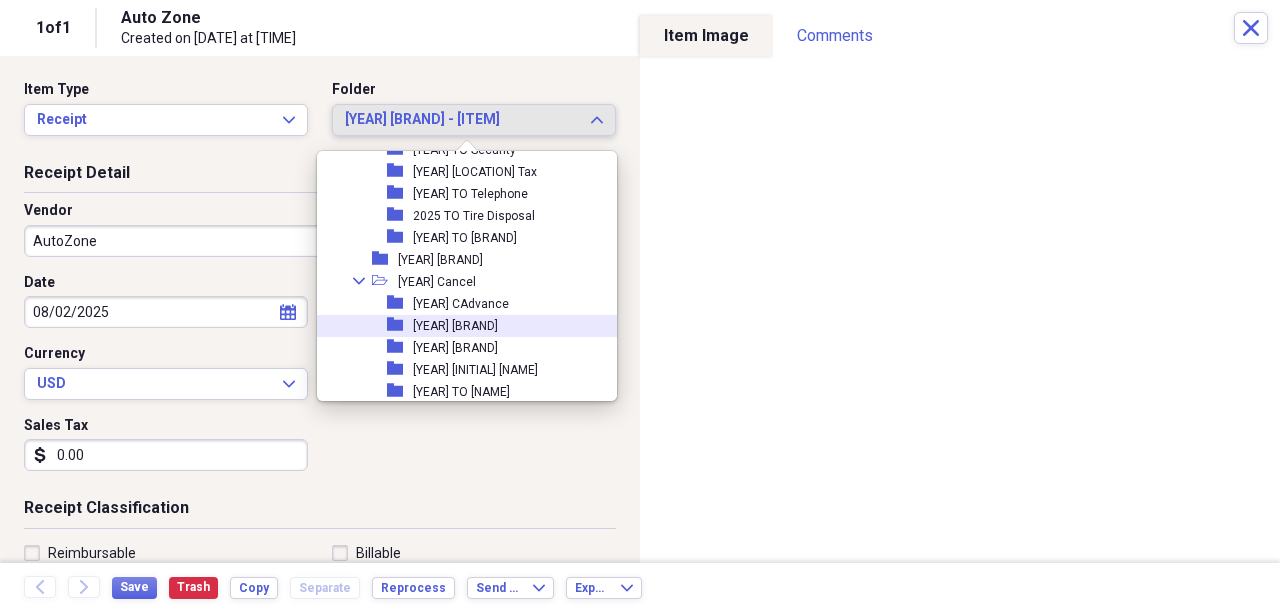 click on "[YEAR] [BRAND]" at bounding box center (455, 326) 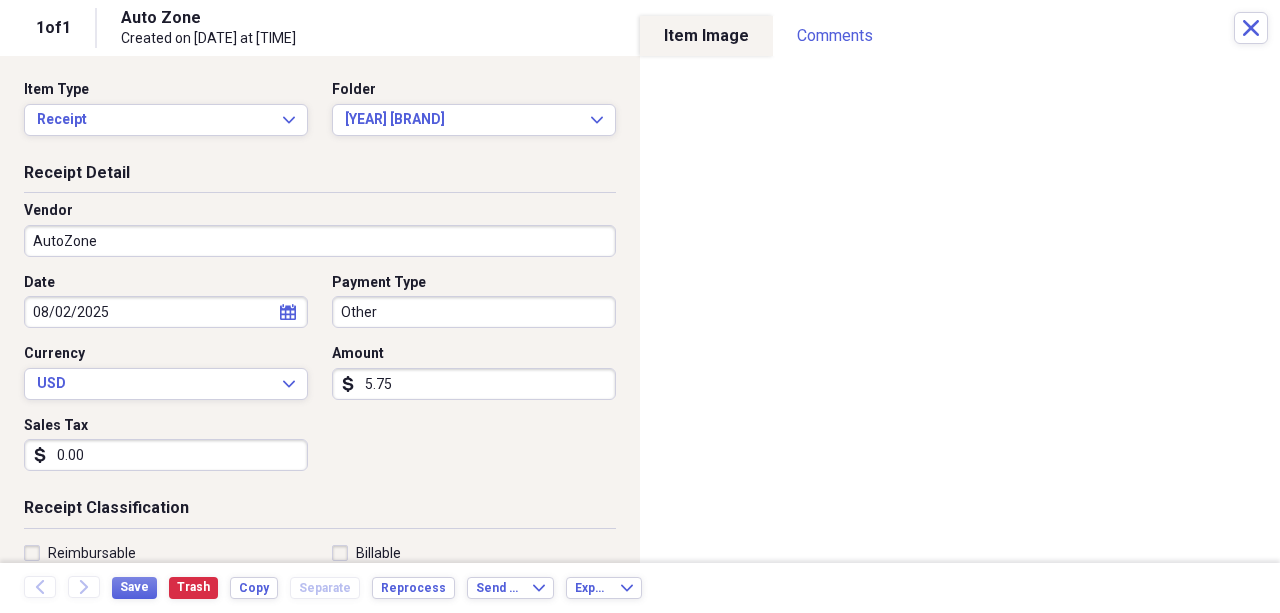 click on "Date [DATE] calendar Calendar Payment Type Other Currency USD Expand Amount dollar-sign [AMOUNT] Sales Tax dollar-sign [AMOUNT]" at bounding box center [320, 380] 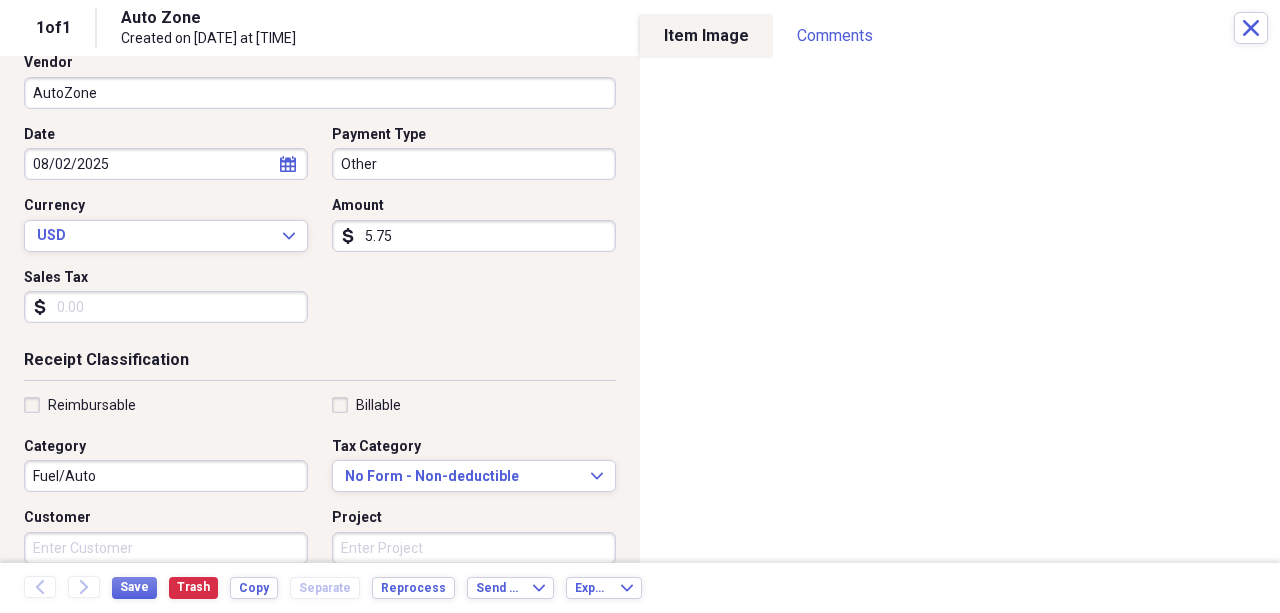 scroll, scrollTop: 333, scrollLeft: 0, axis: vertical 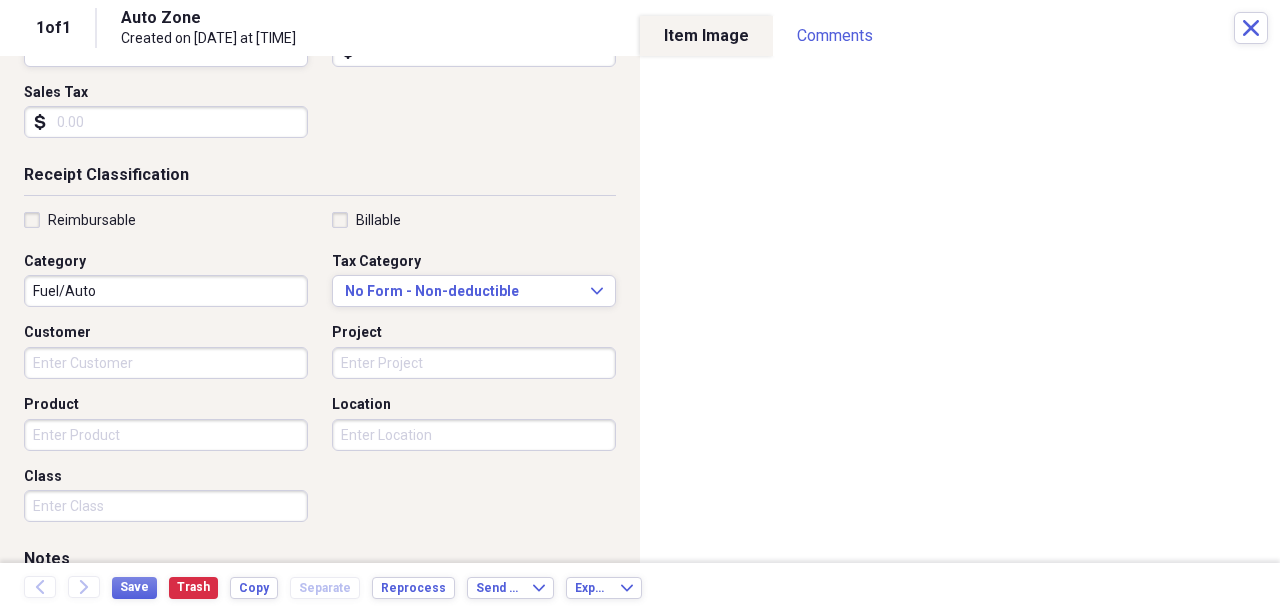 type 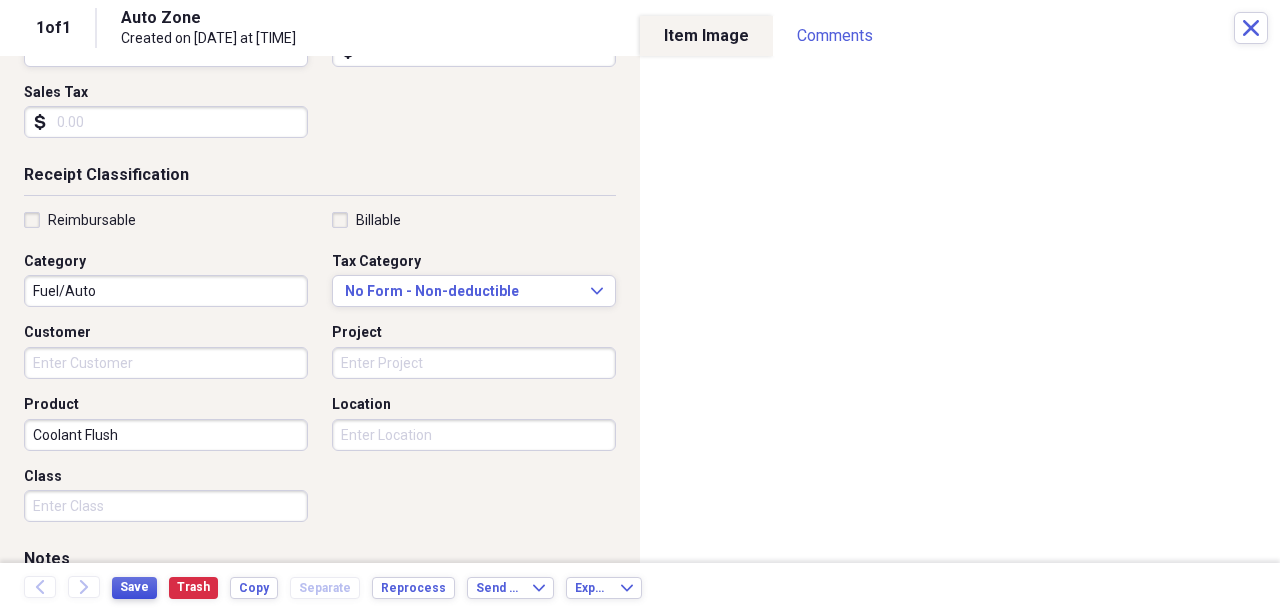 type on "Coolant Flush" 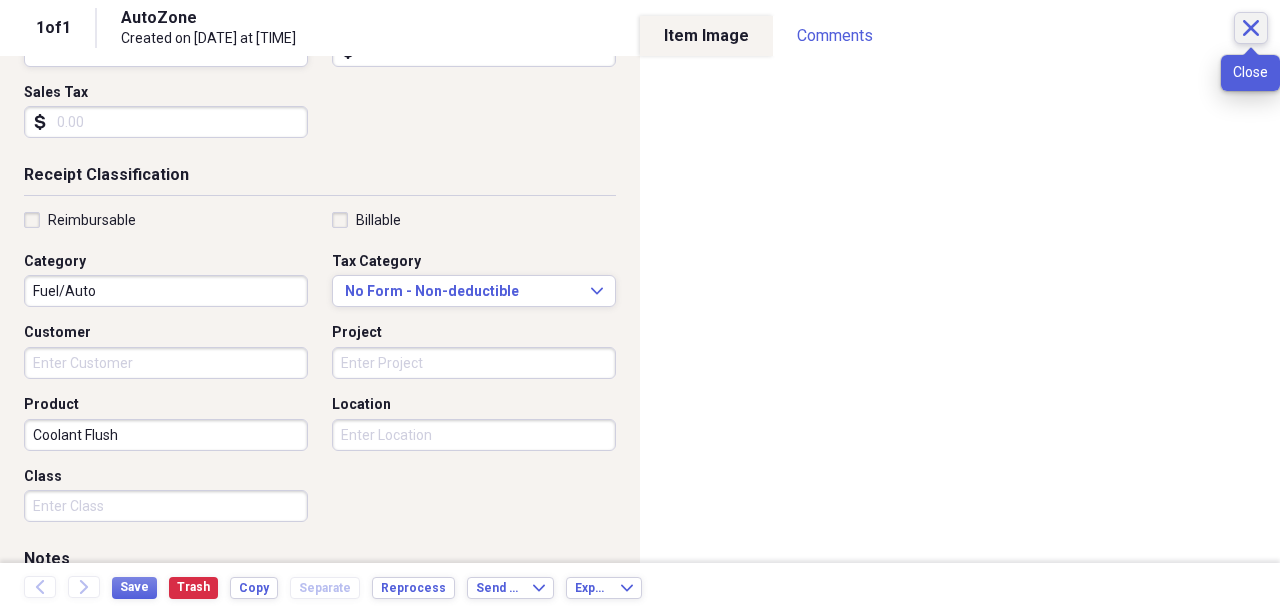 click on "Close" 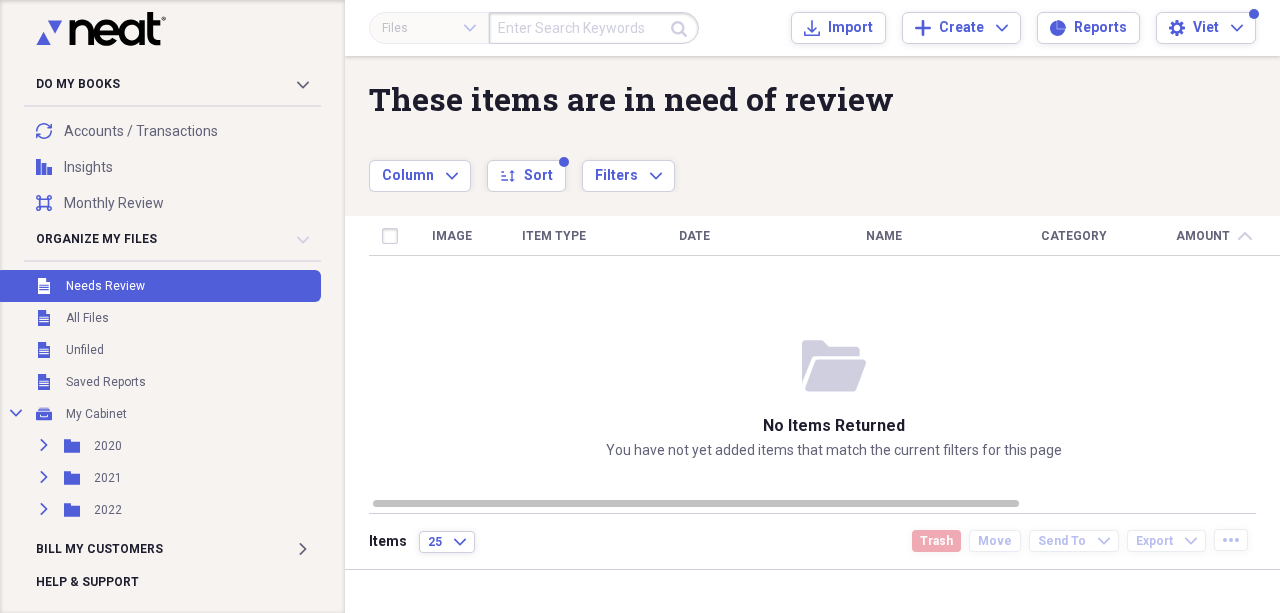 click at bounding box center [594, 28] 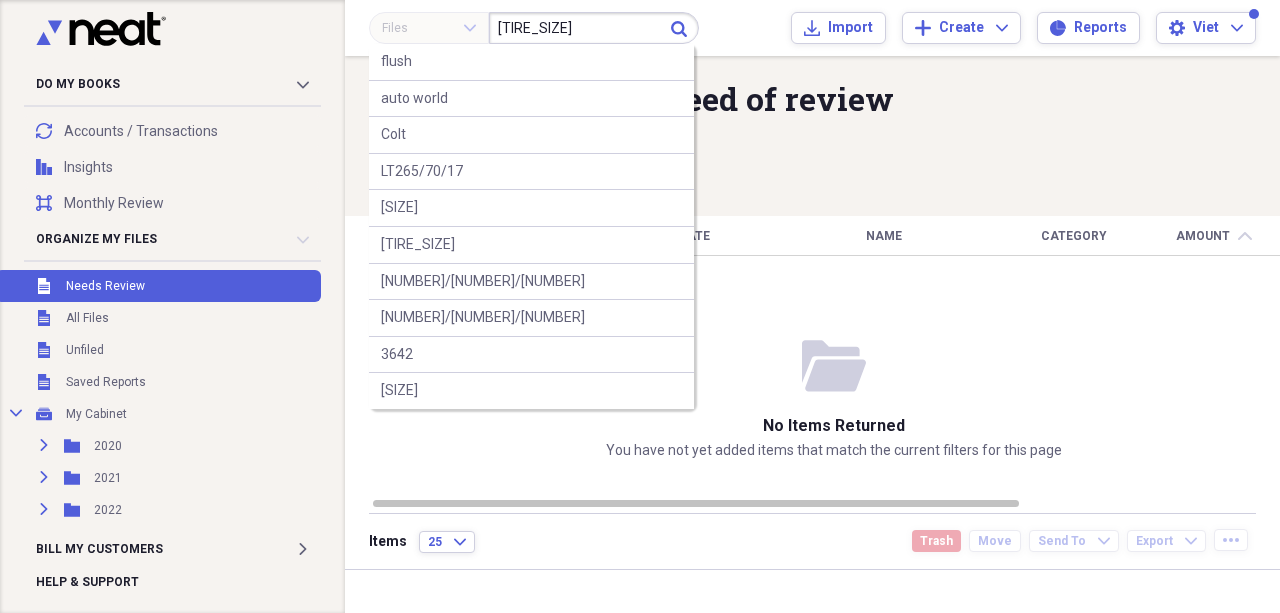 type on "[TIRE_SIZE]" 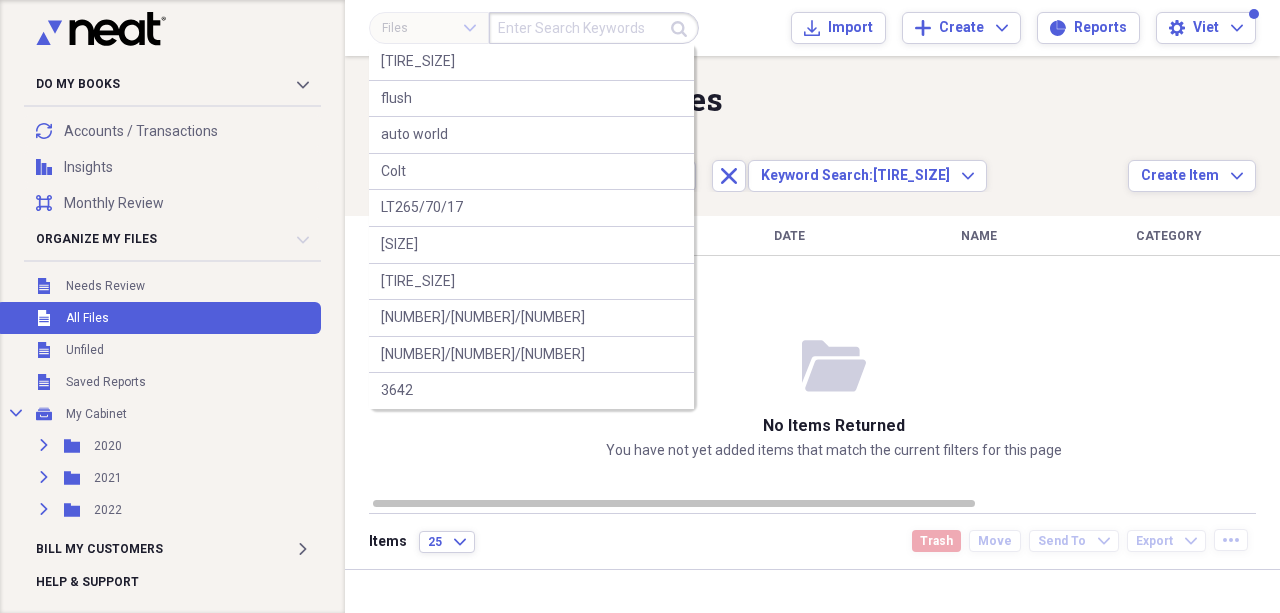 click at bounding box center (594, 28) 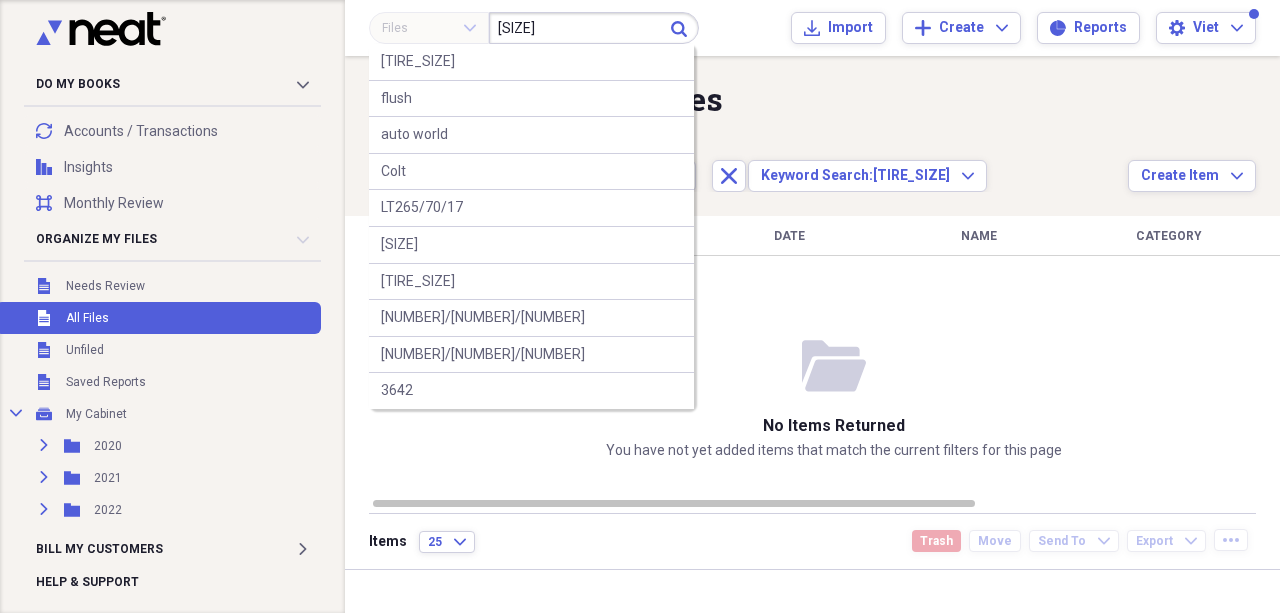 type on "[SIZE]" 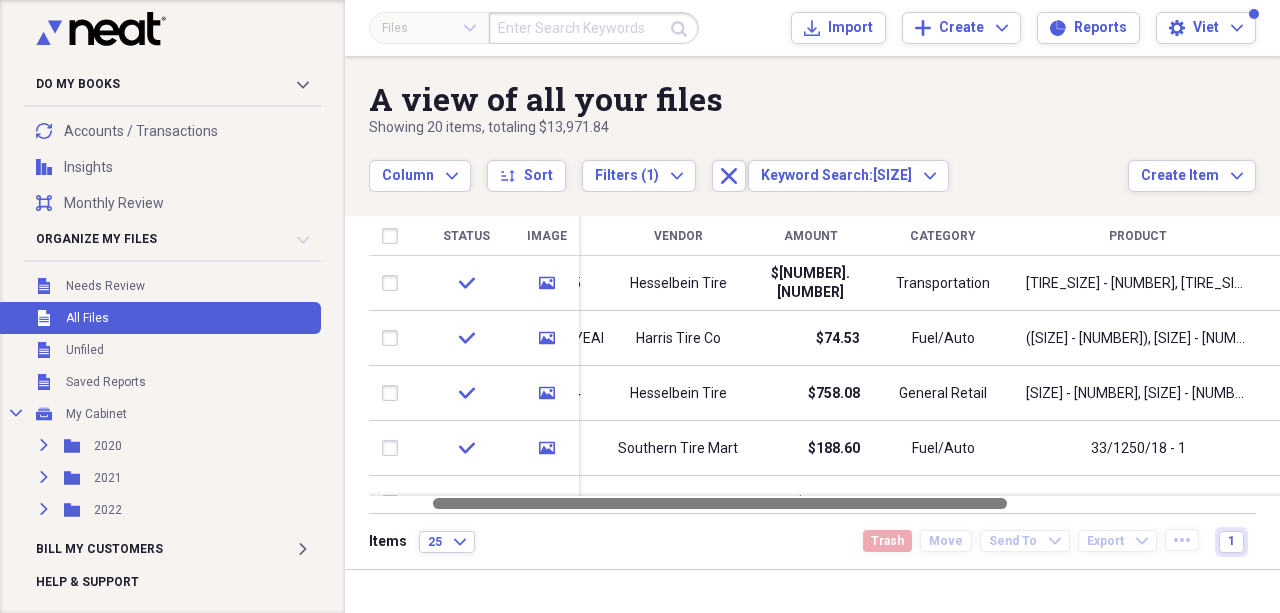 drag, startPoint x: 790, startPoint y: 506, endPoint x: 850, endPoint y: 510, distance: 60.133186 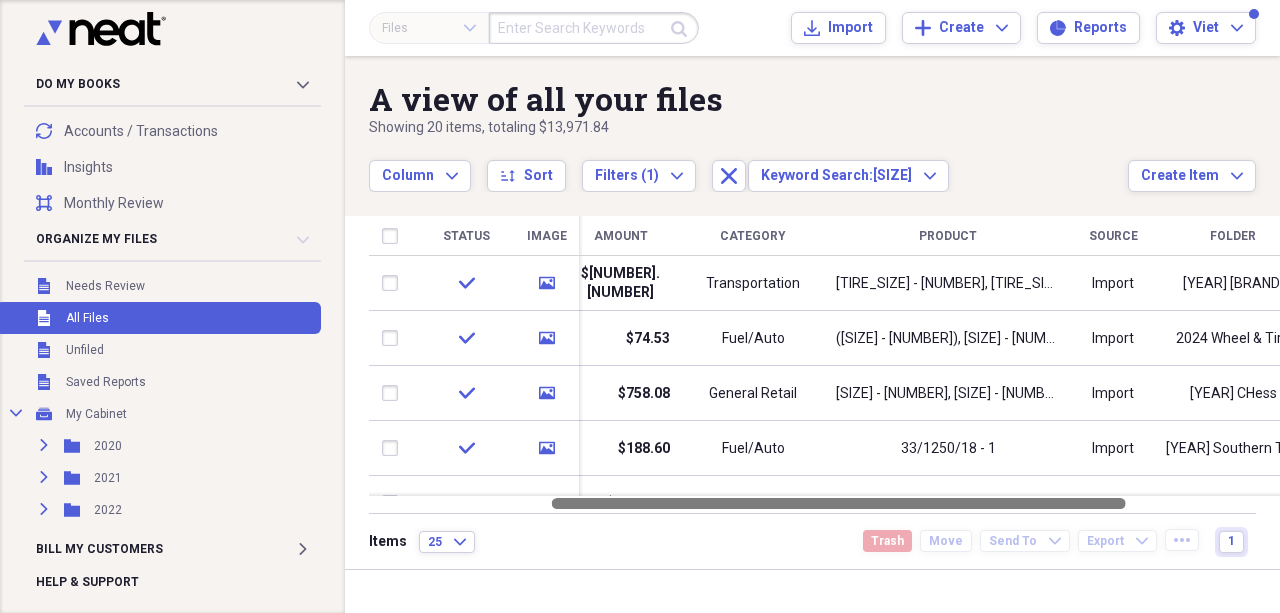 drag, startPoint x: 863, startPoint y: 503, endPoint x: 941, endPoint y: 507, distance: 78.10249 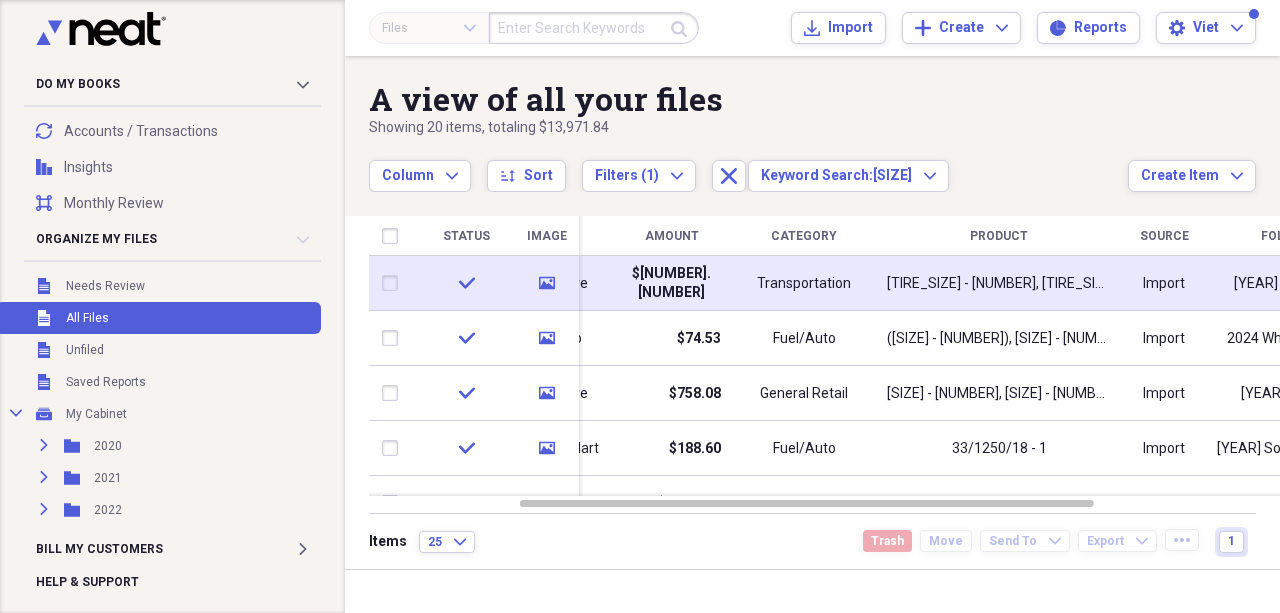 click on "Transportation" at bounding box center [804, 283] 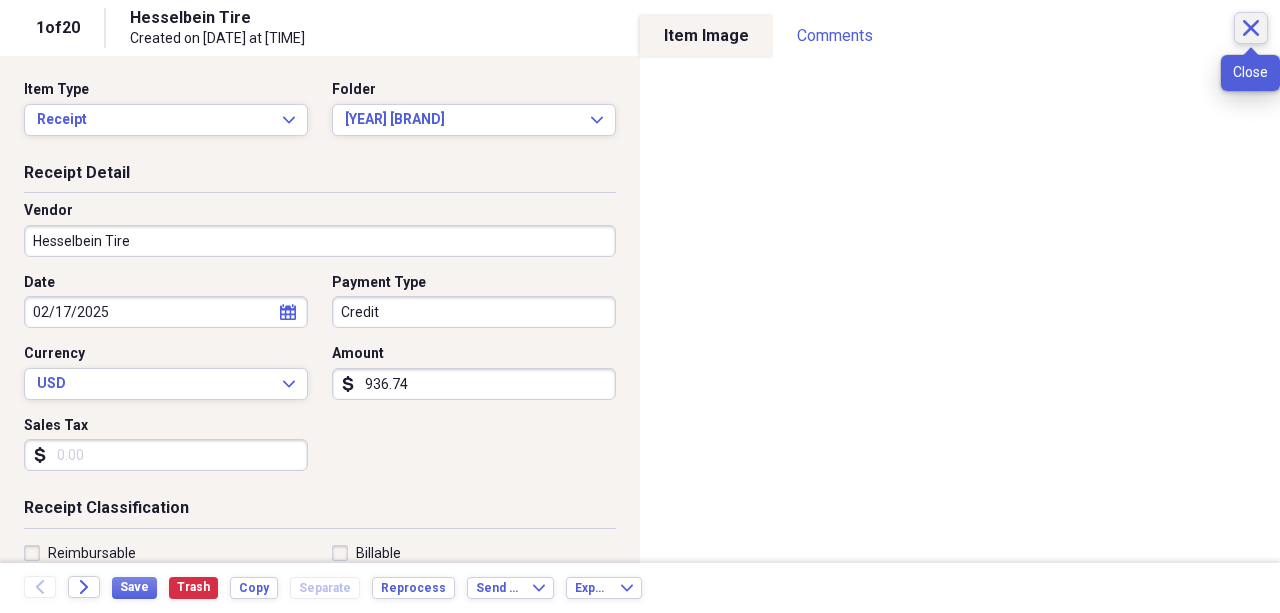 click on "Close" at bounding box center [1251, 28] 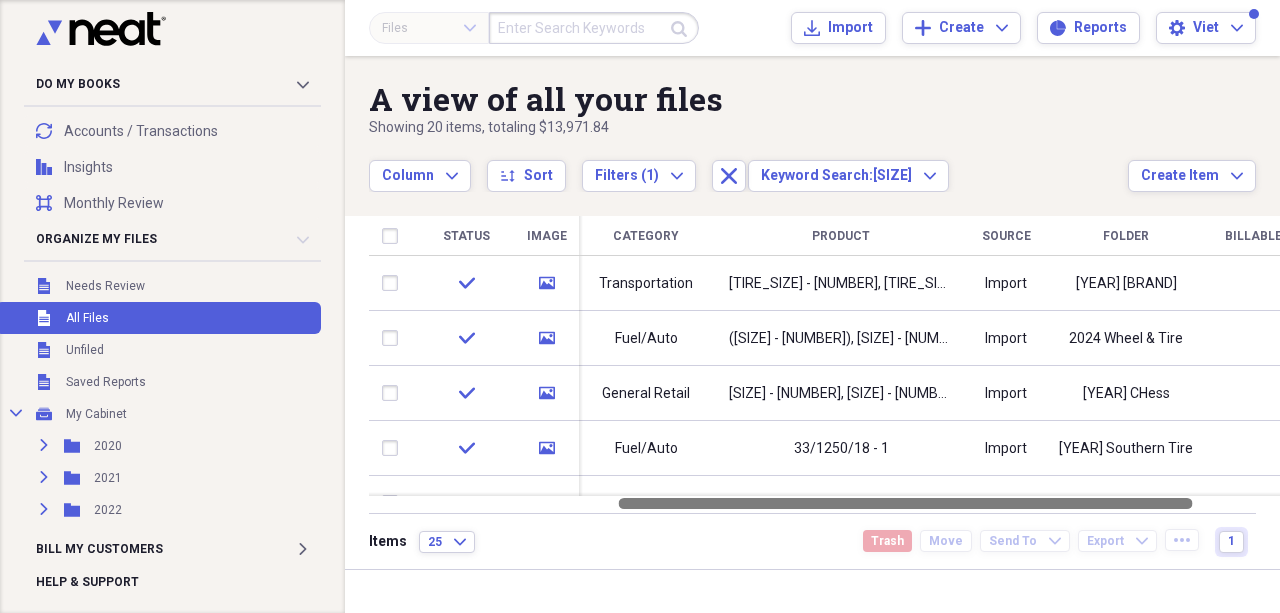 drag, startPoint x: 786, startPoint y: 506, endPoint x: 883, endPoint y: 510, distance: 97.082436 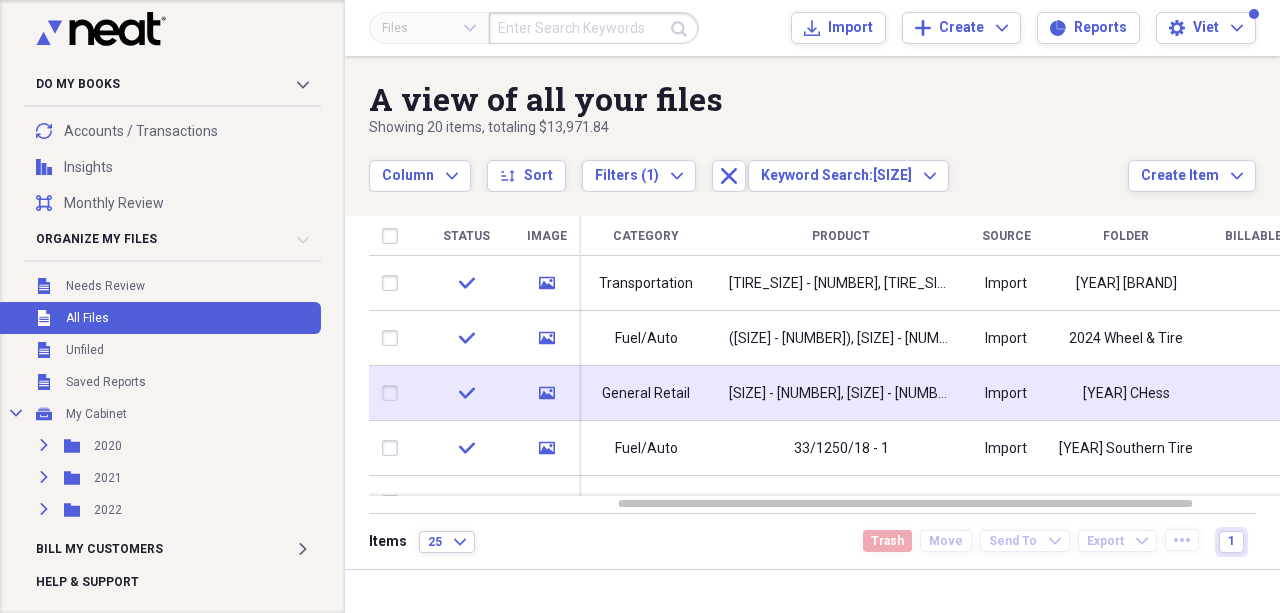 click on "[SIZE] - [NUMBER], [SIZE] - [NUMBER]" at bounding box center (841, 393) 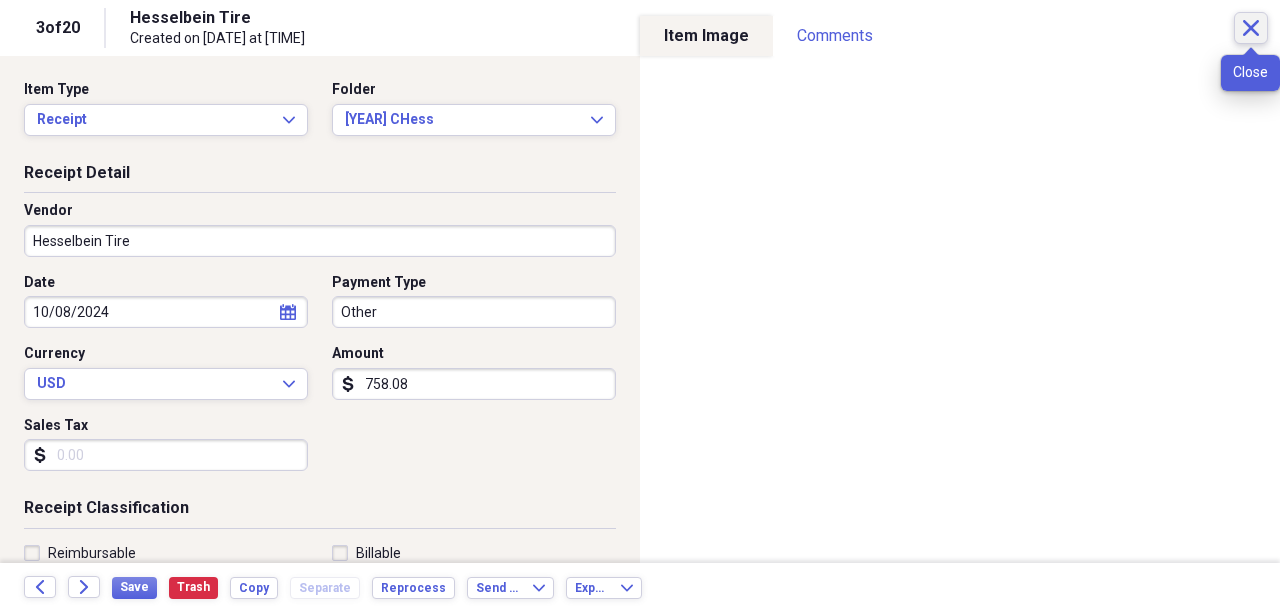 click on "Close" at bounding box center [1251, 28] 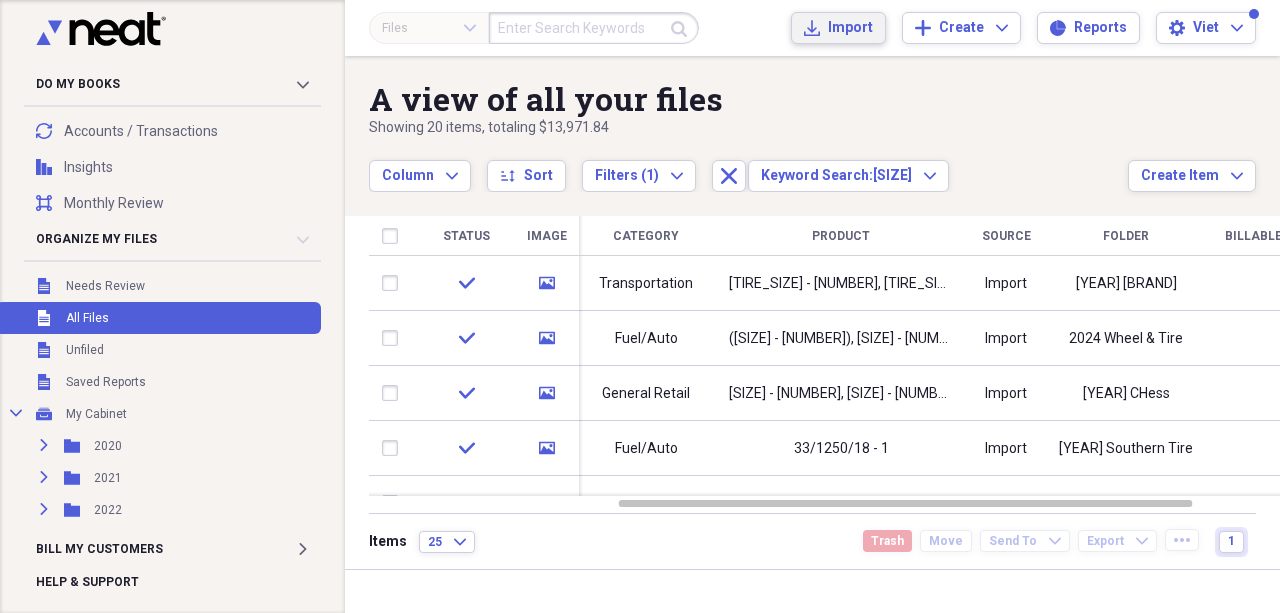 click on "Import Import" at bounding box center (838, 28) 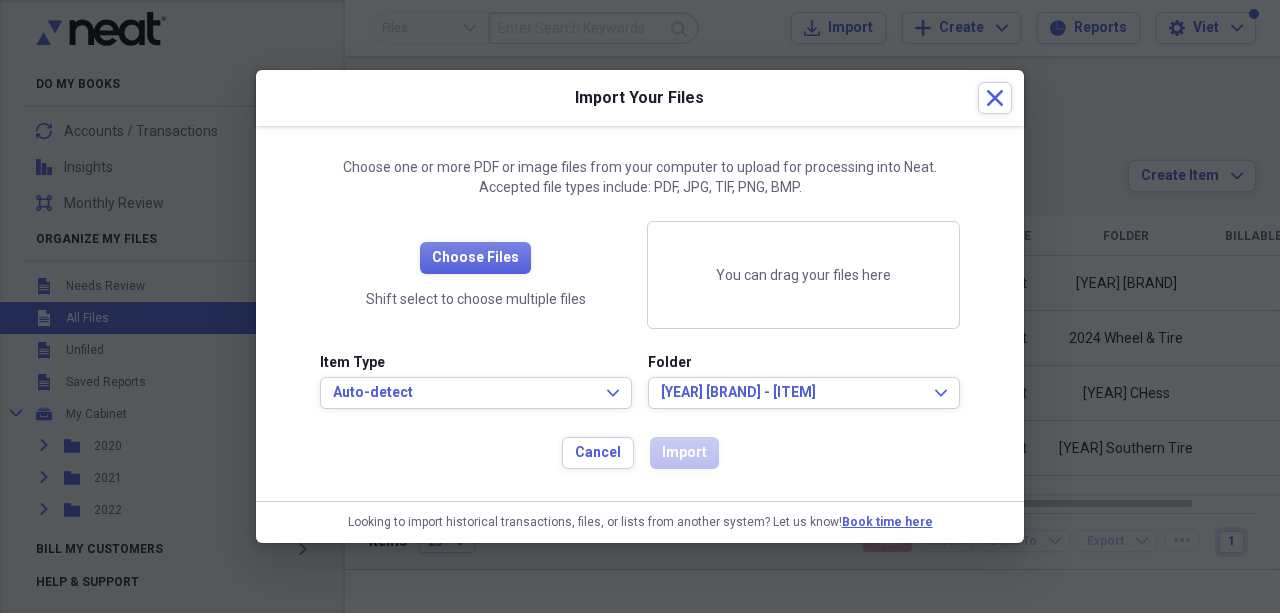 click on "Choose Files Shift select to choose multiple files" at bounding box center (475, 275) 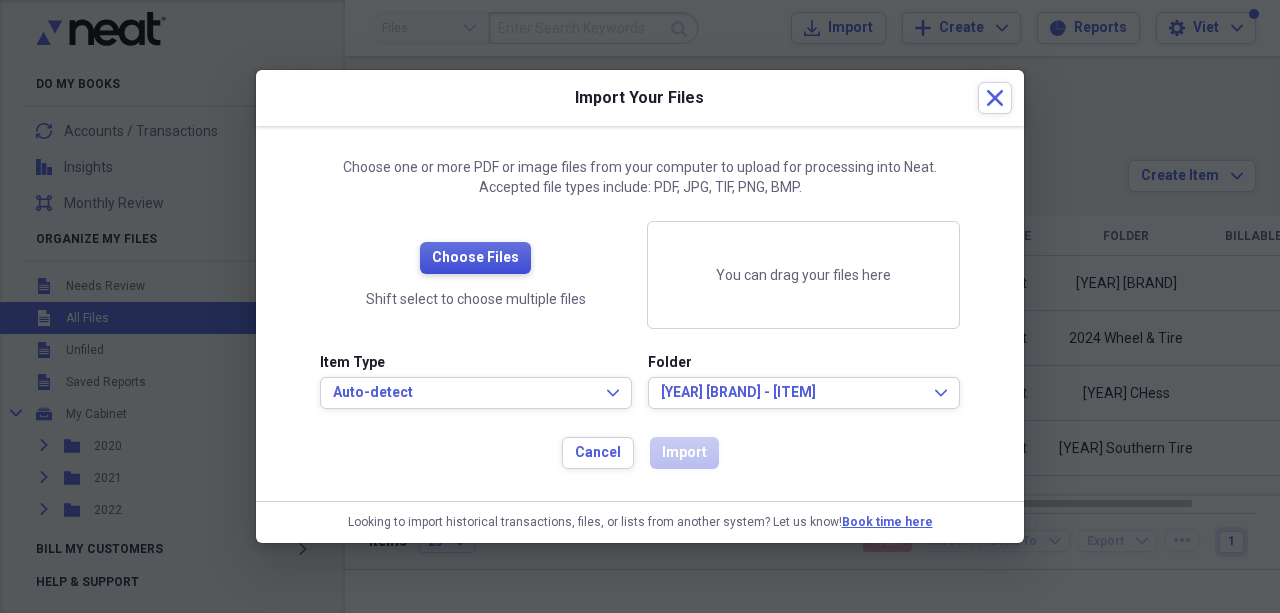 click on "Choose Files" at bounding box center (475, 258) 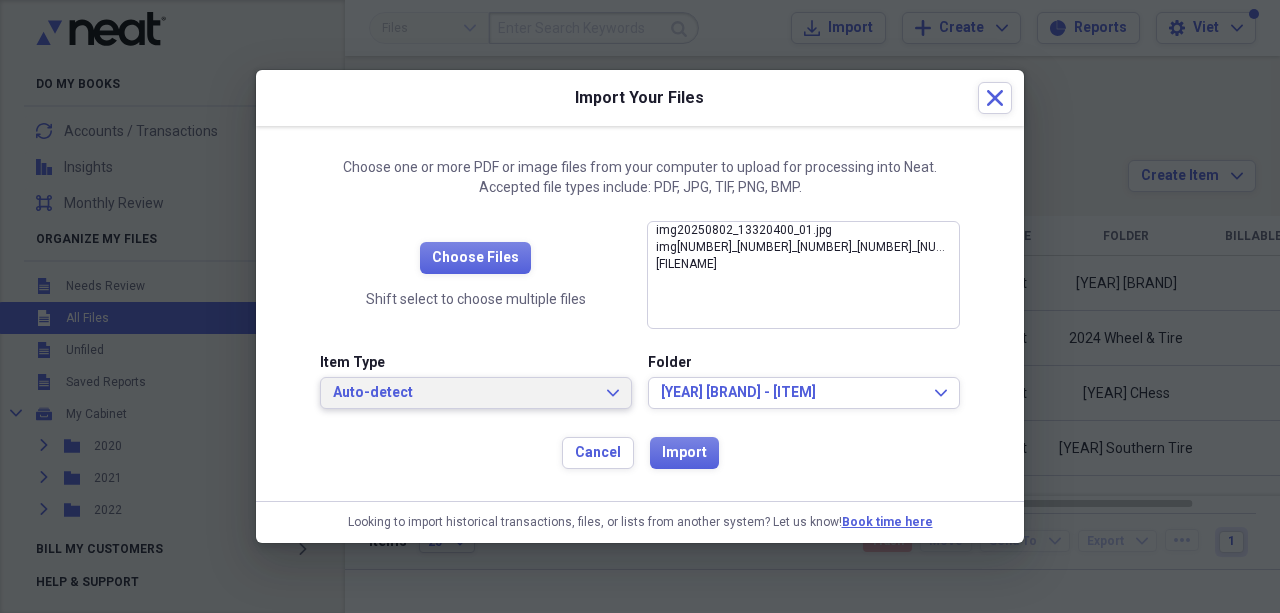click on "Auto-detect" at bounding box center (464, 393) 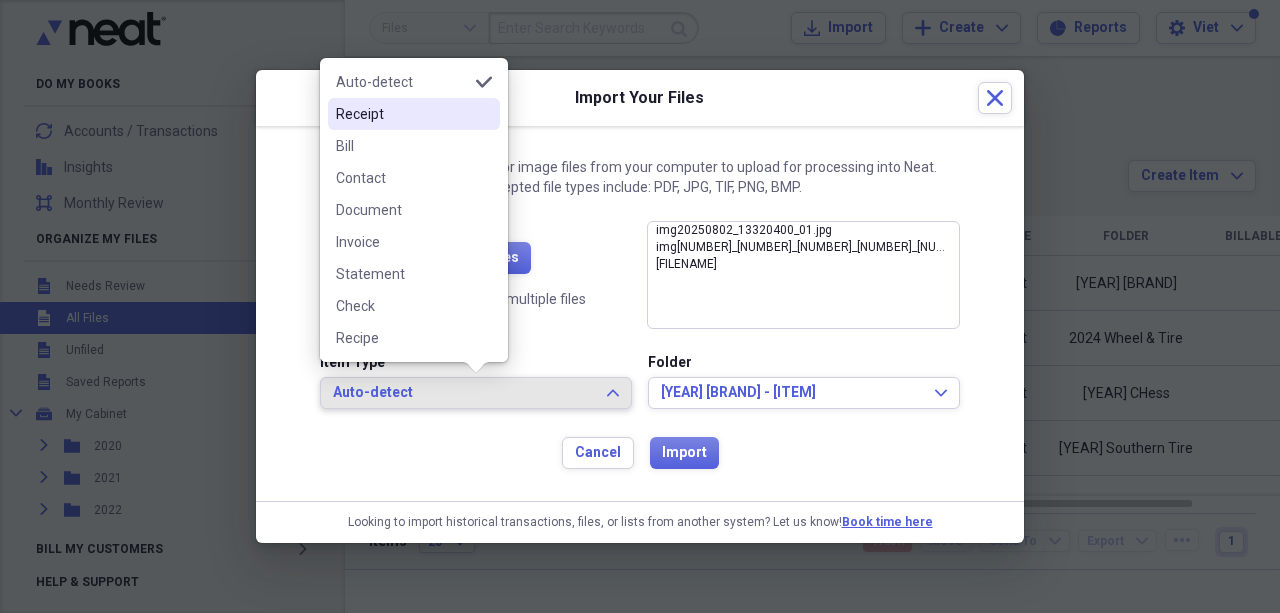 click on "Receipt" at bounding box center [402, 114] 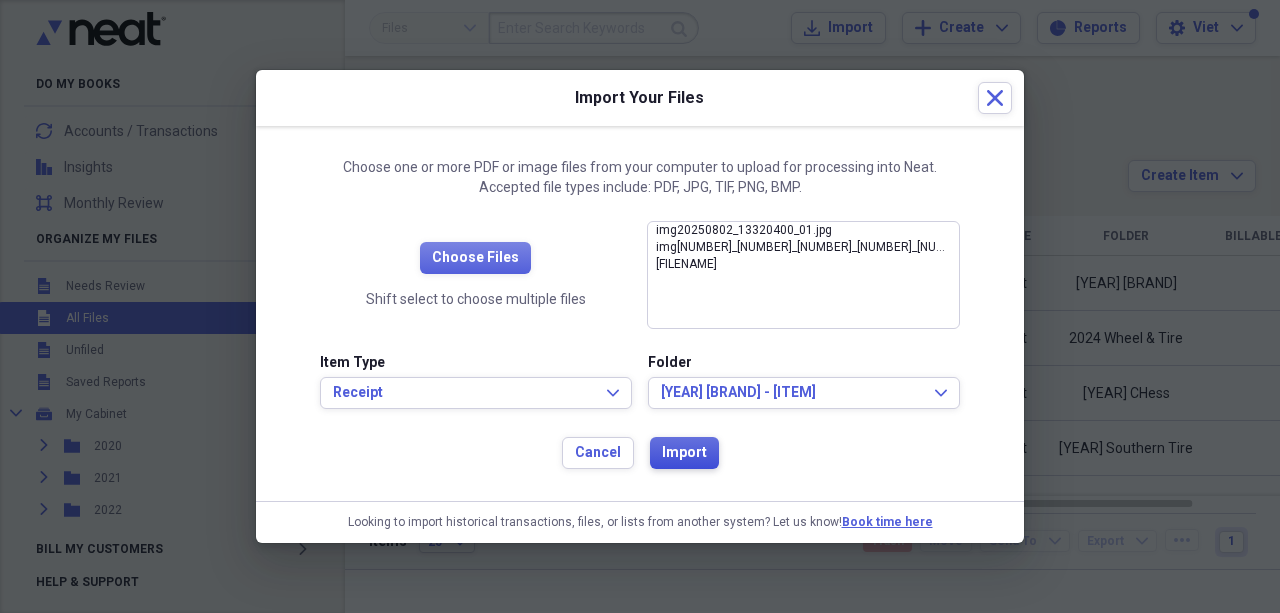 click on "Import" at bounding box center [684, 453] 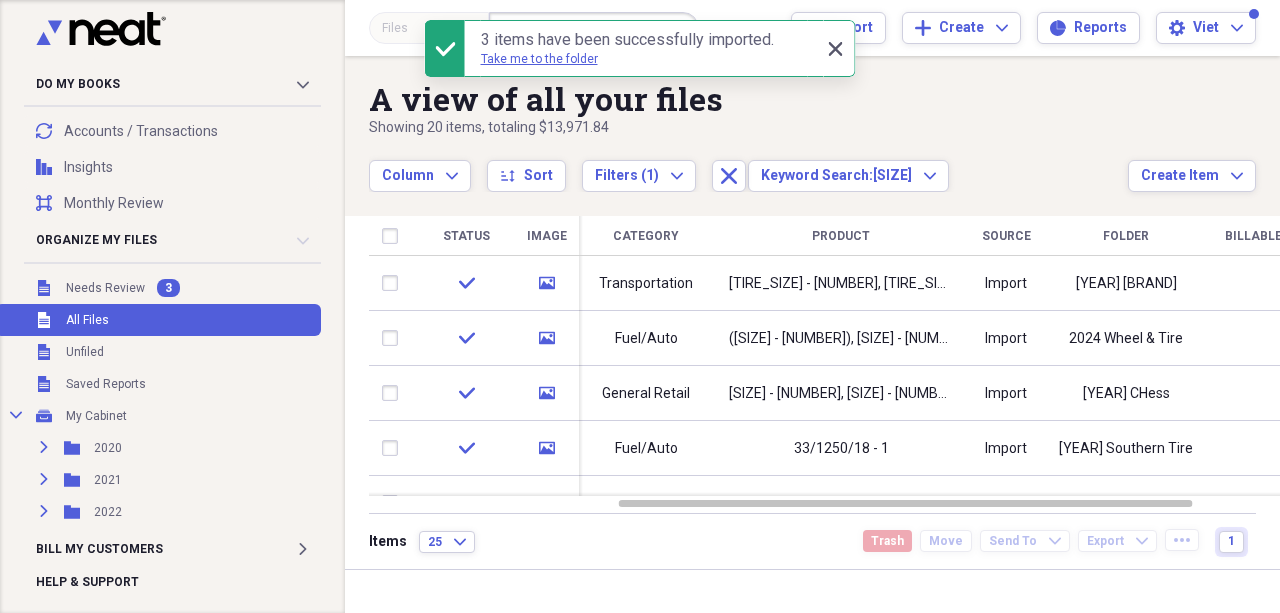 click on "Close Close" at bounding box center [835, 49] 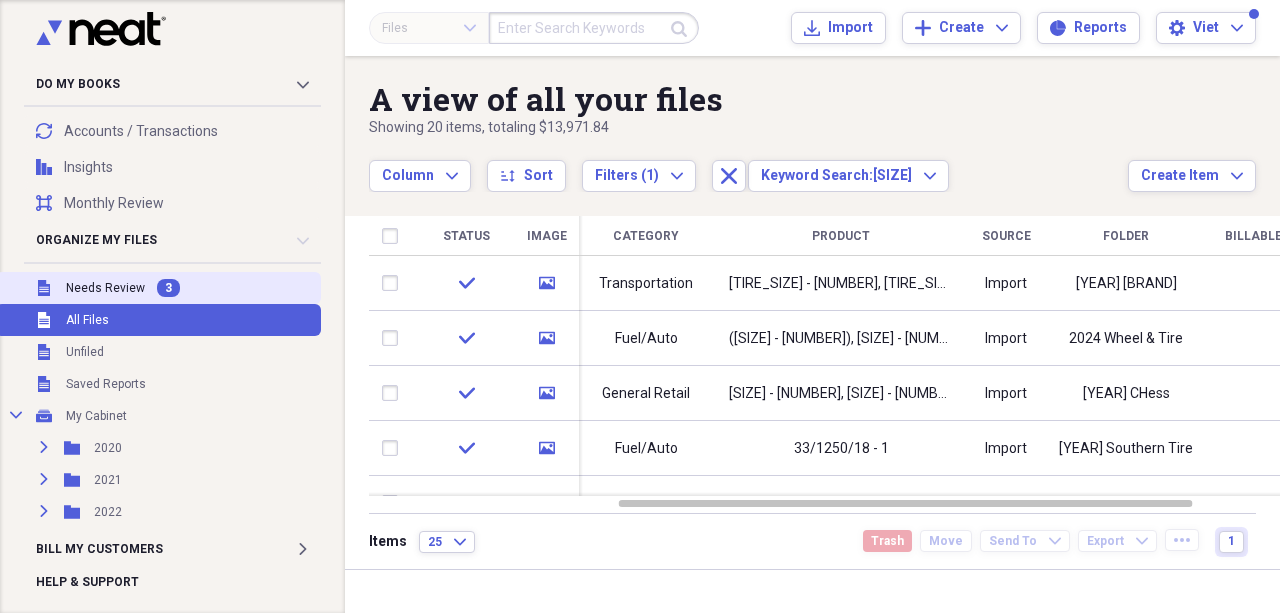 click on "Needs Review" at bounding box center (105, 288) 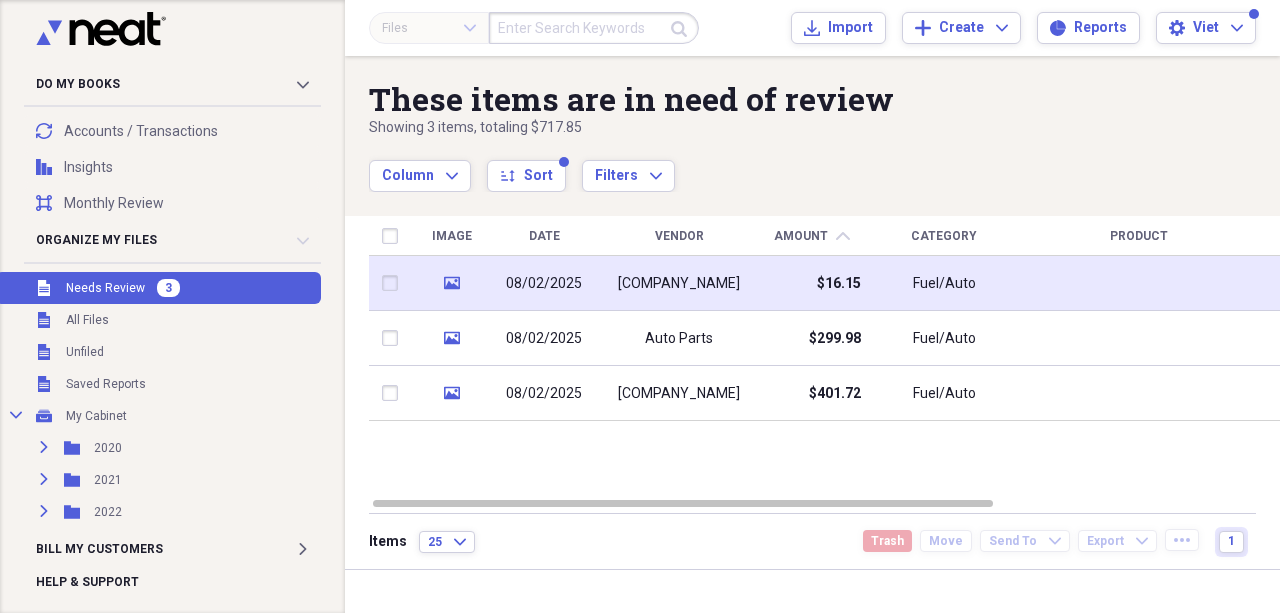 drag, startPoint x: 630, startPoint y: 278, endPoint x: 609, endPoint y: 280, distance: 21.095022 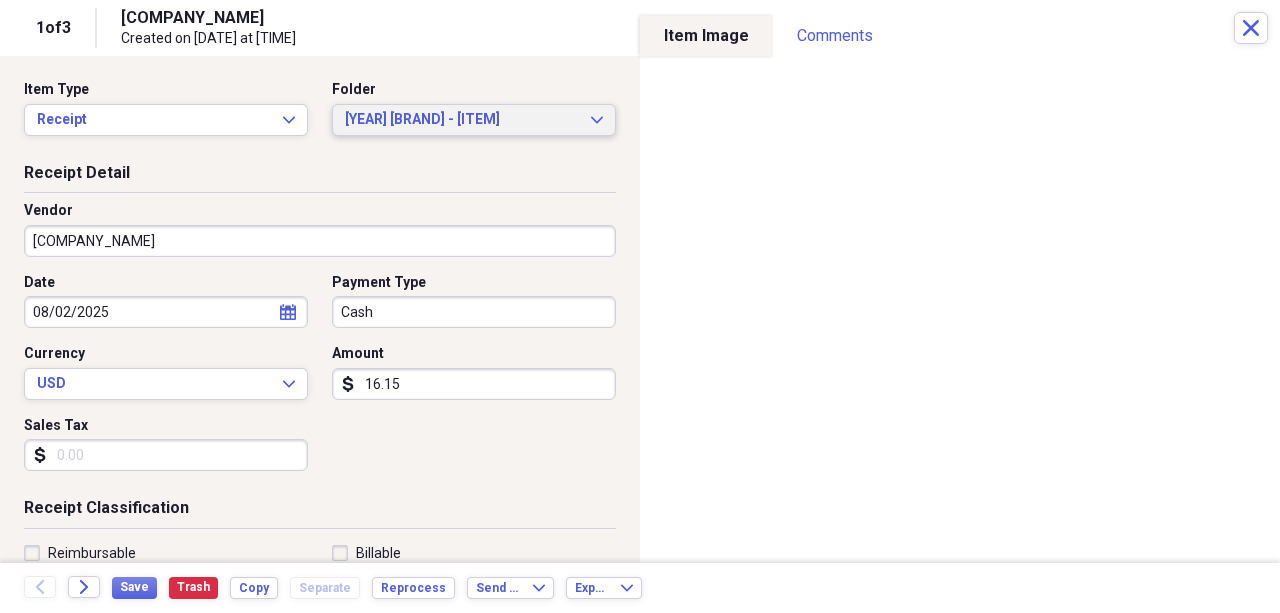 click on "[YEAR] [BRAND] - [ITEM]" at bounding box center (462, 120) 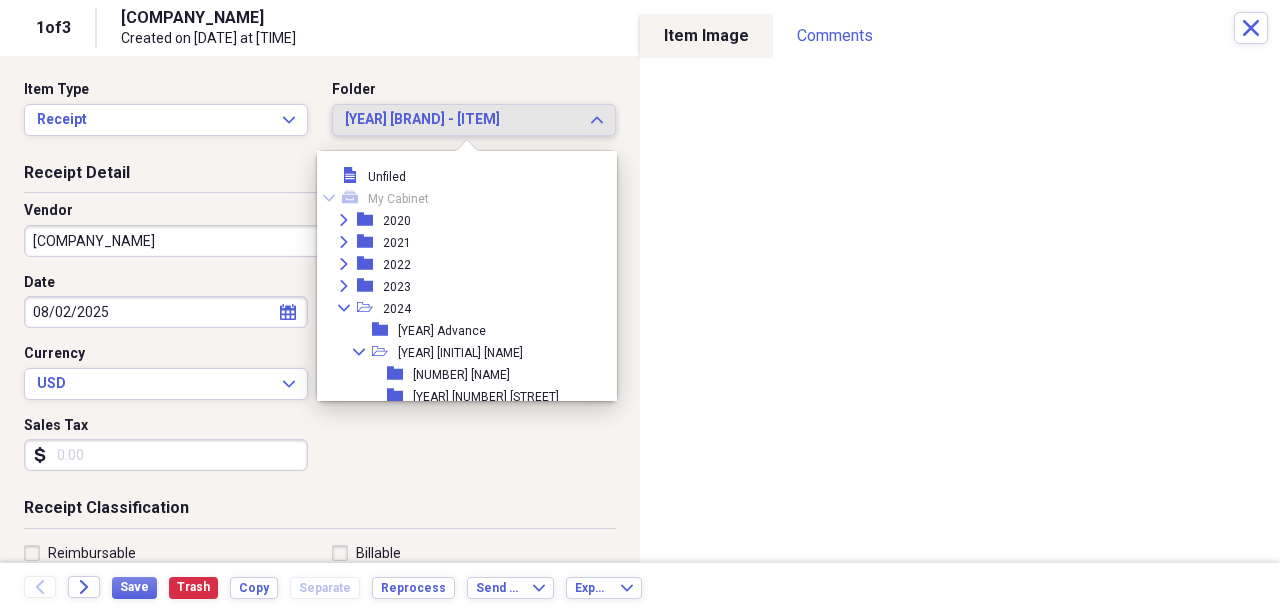 scroll, scrollTop: 2383, scrollLeft: 0, axis: vertical 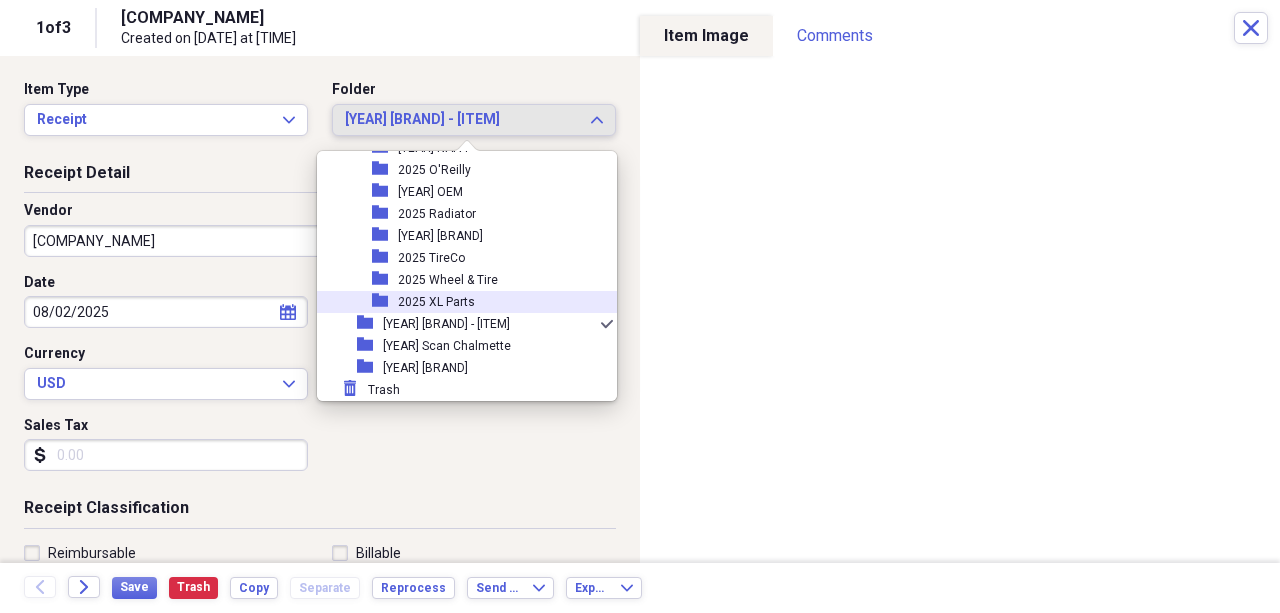 click on "2025 XL Parts" at bounding box center [436, 302] 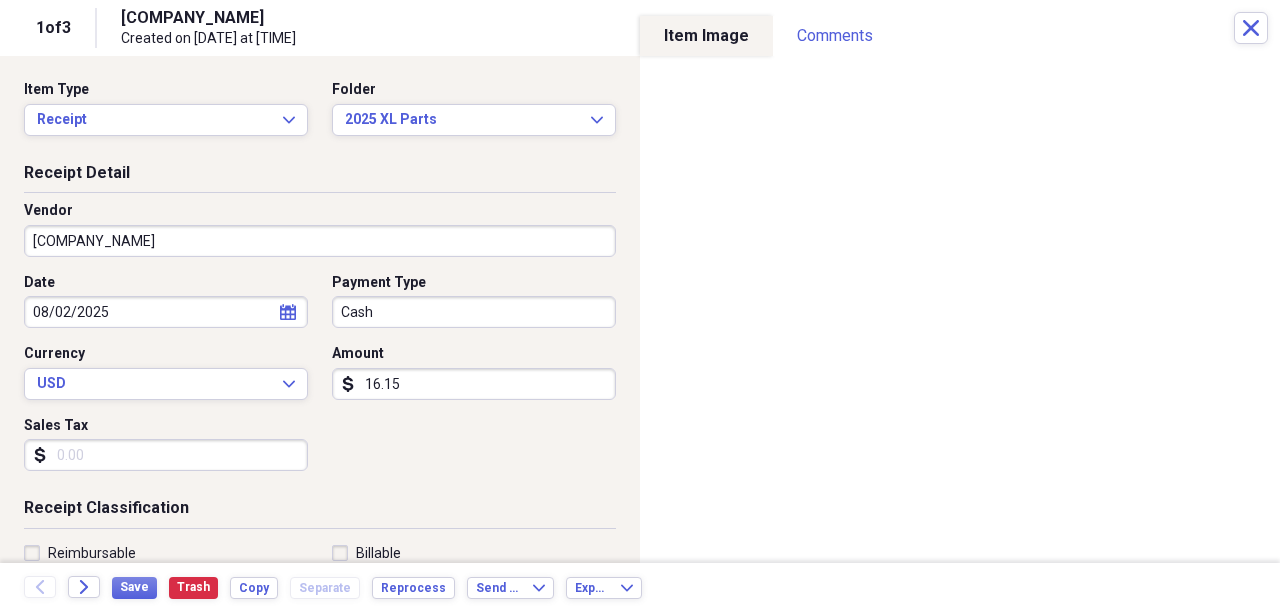 click on "16.15" at bounding box center [474, 384] 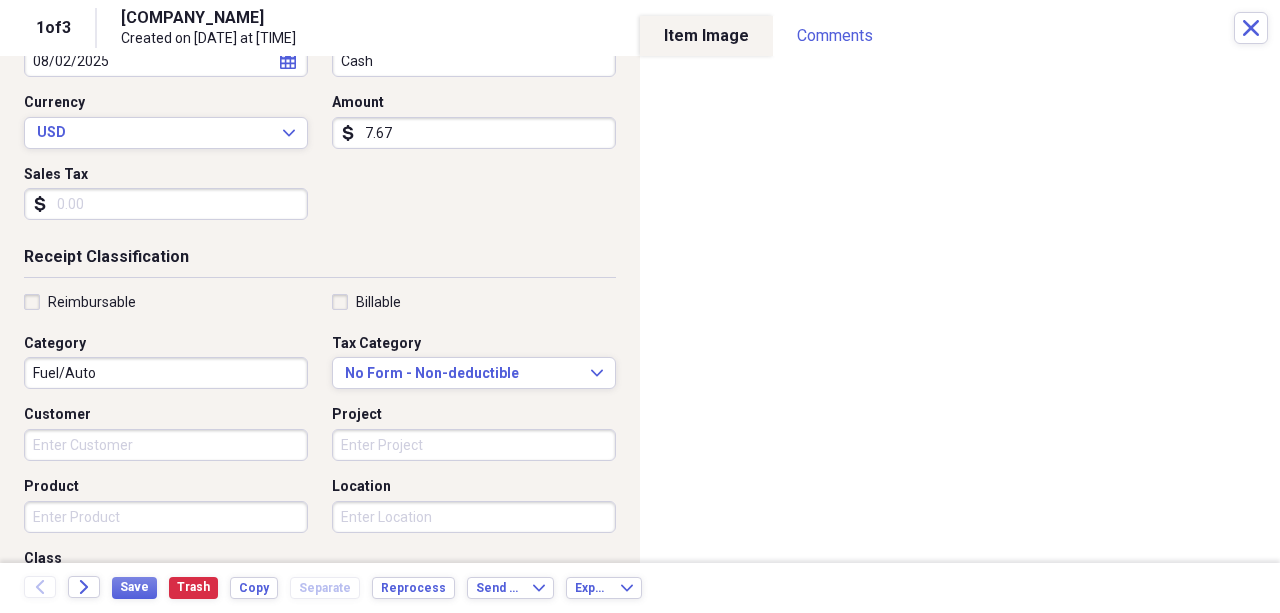 scroll, scrollTop: 333, scrollLeft: 0, axis: vertical 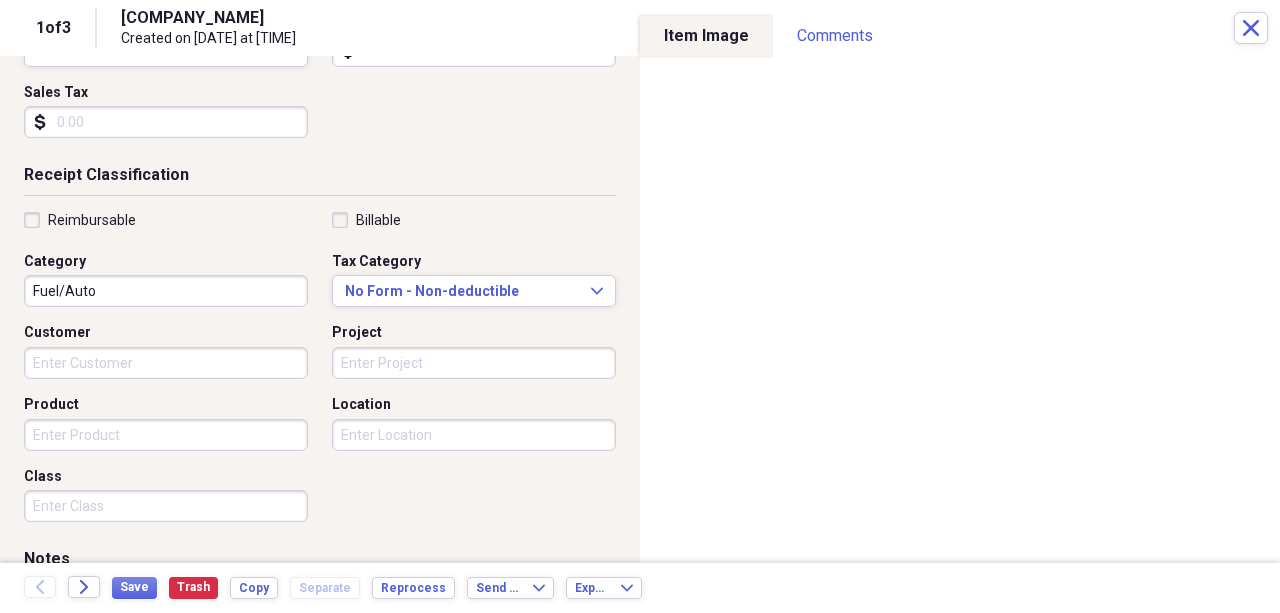 type on "7.67" 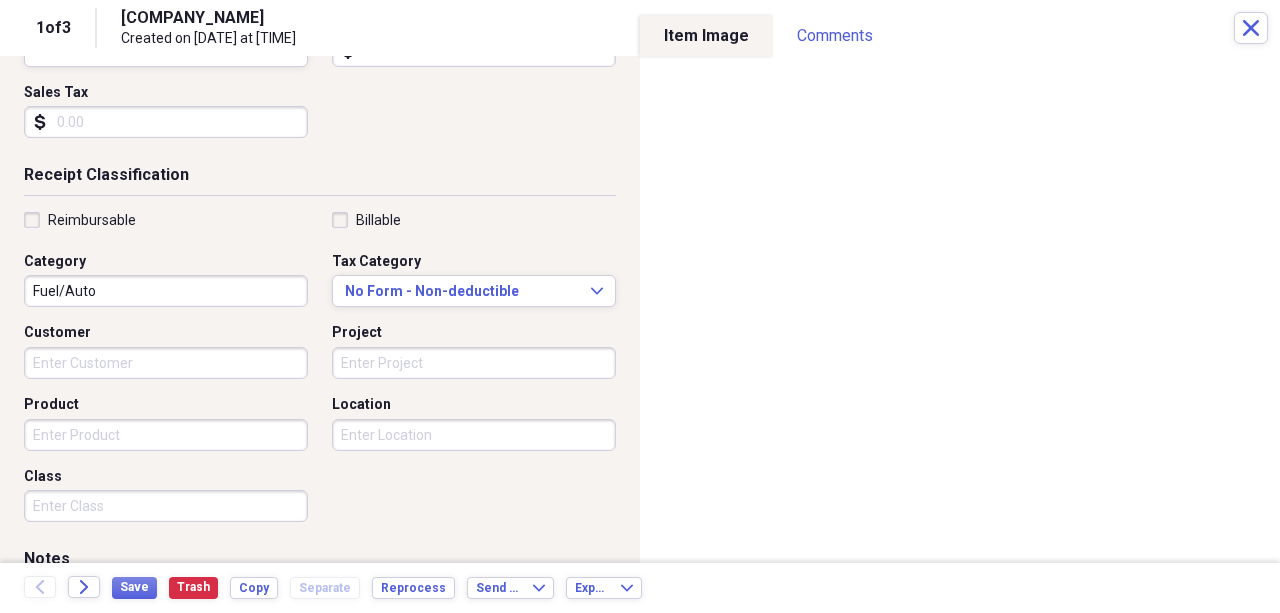click on "Product" at bounding box center (166, 435) 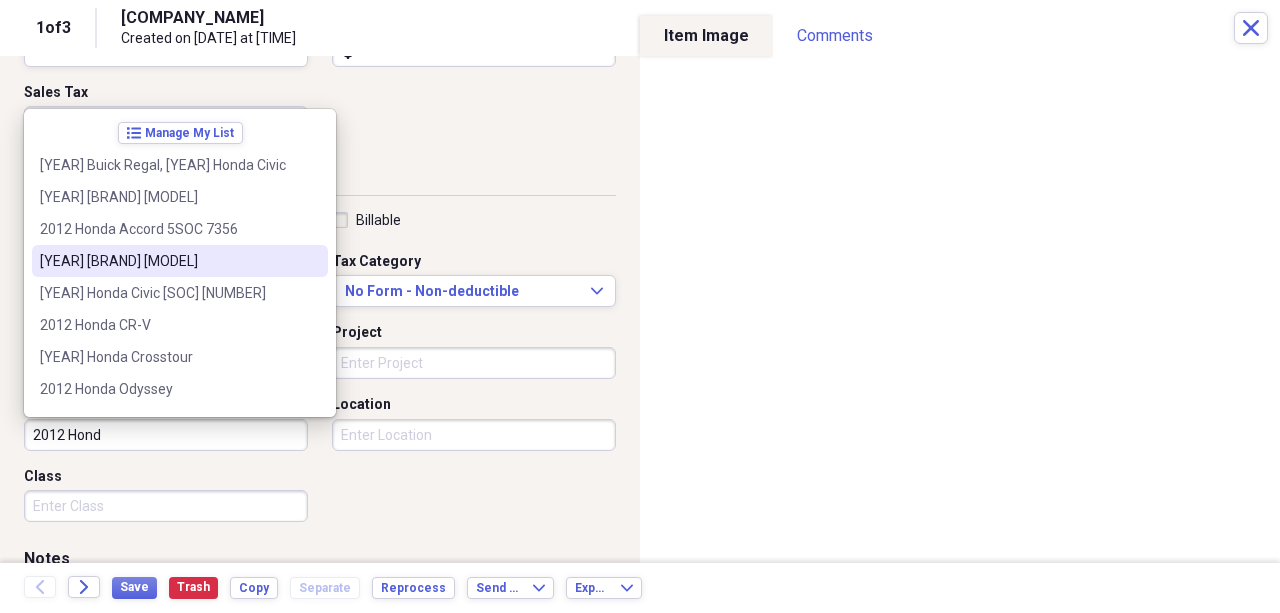 click on "[YEAR] [BRAND] [MODEL]" at bounding box center (168, 261) 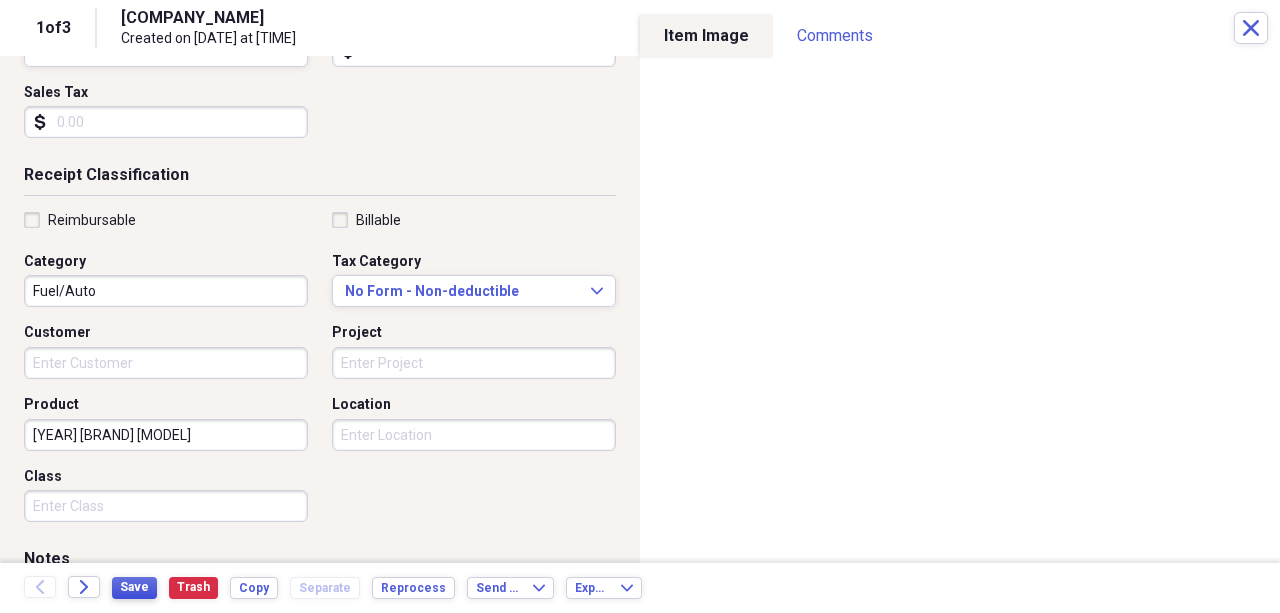 click on "Save" at bounding box center (134, 587) 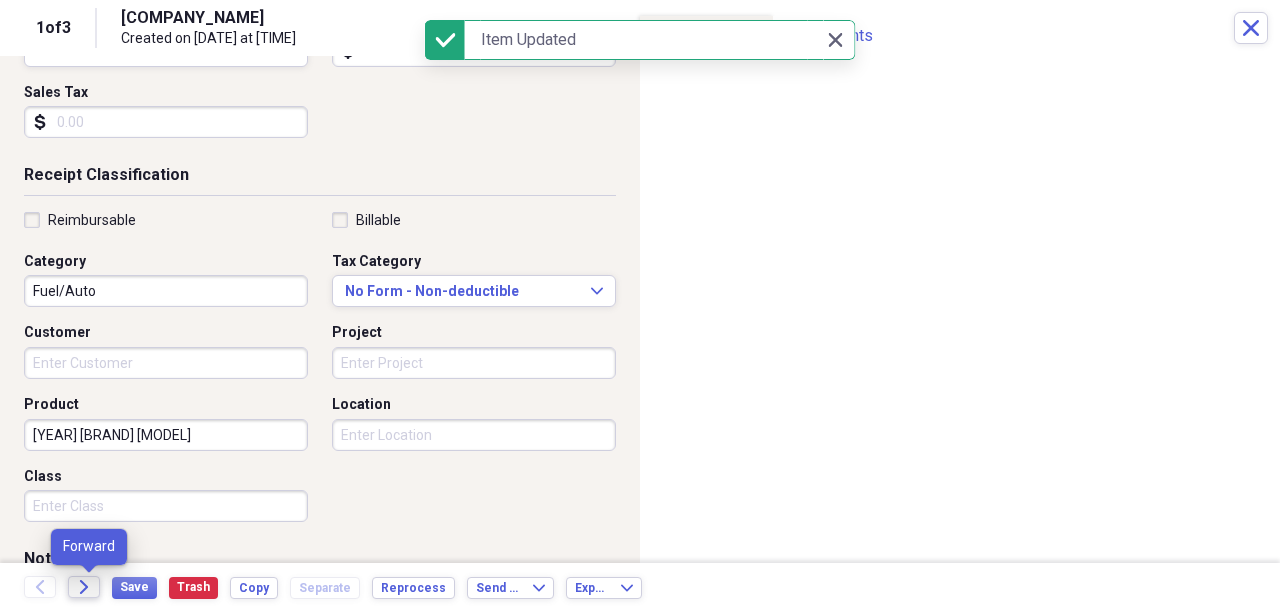 click on "Forward" 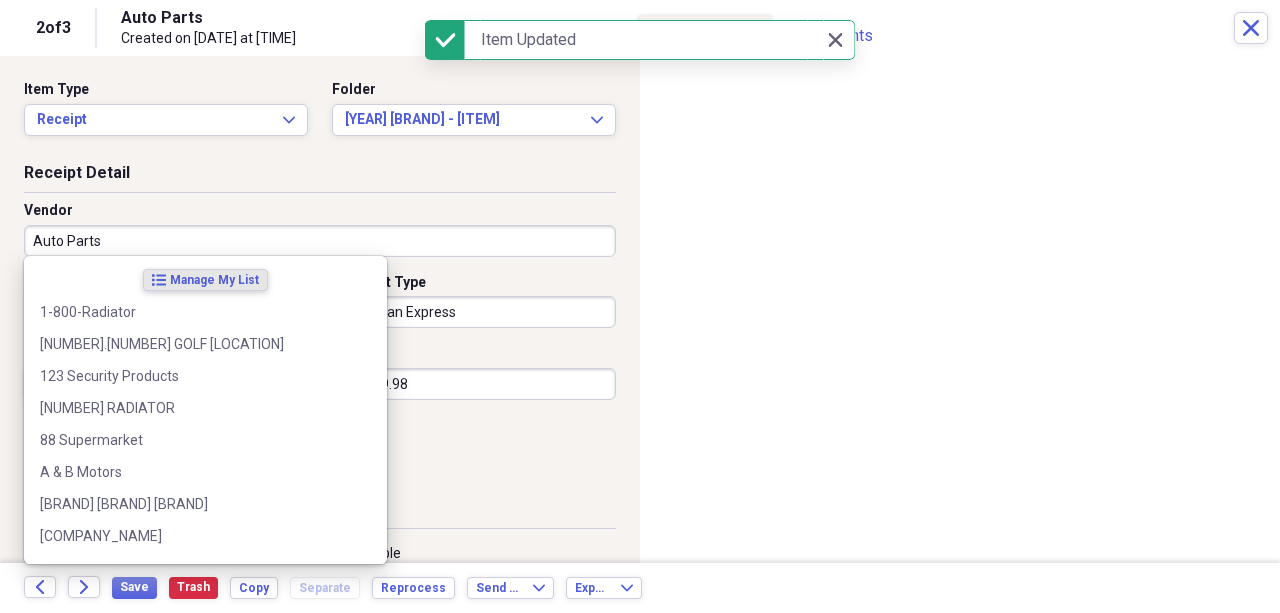click on "Auto Parts" at bounding box center (320, 241) 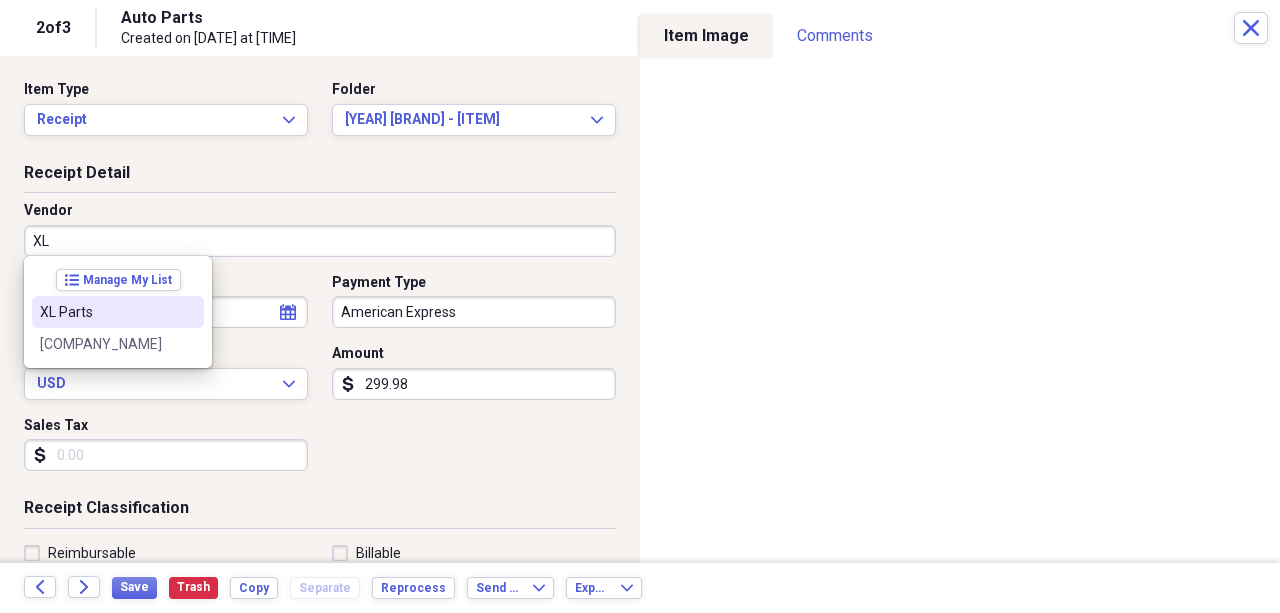 click on "XL" at bounding box center [320, 241] 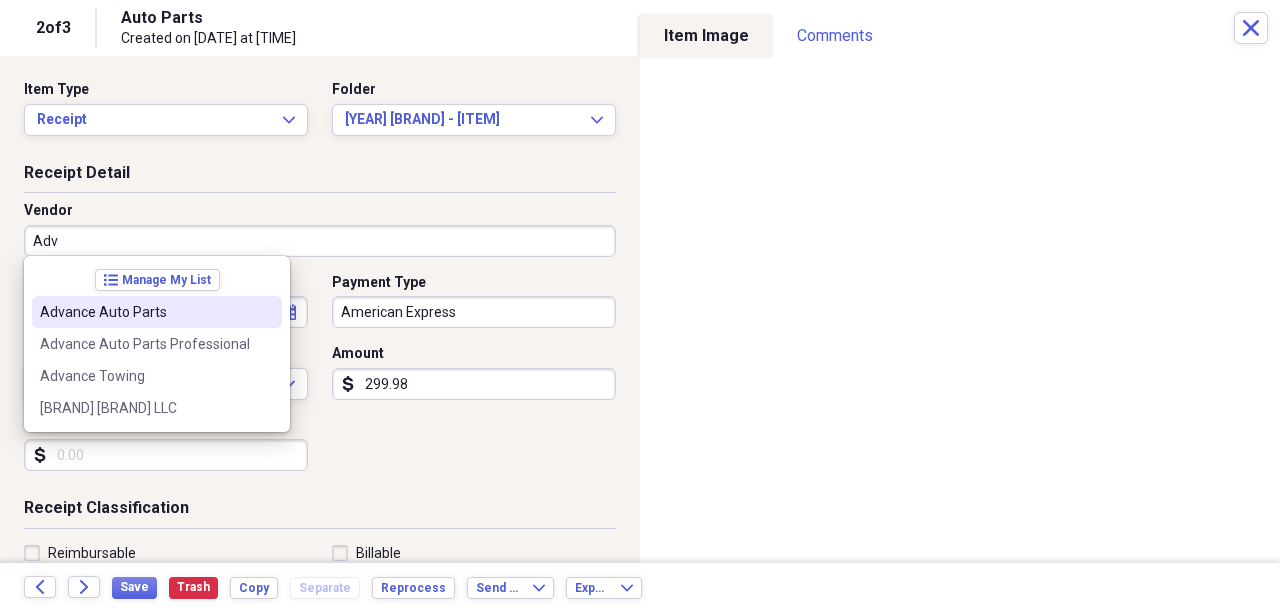 click on "Advance Auto Parts" at bounding box center (145, 312) 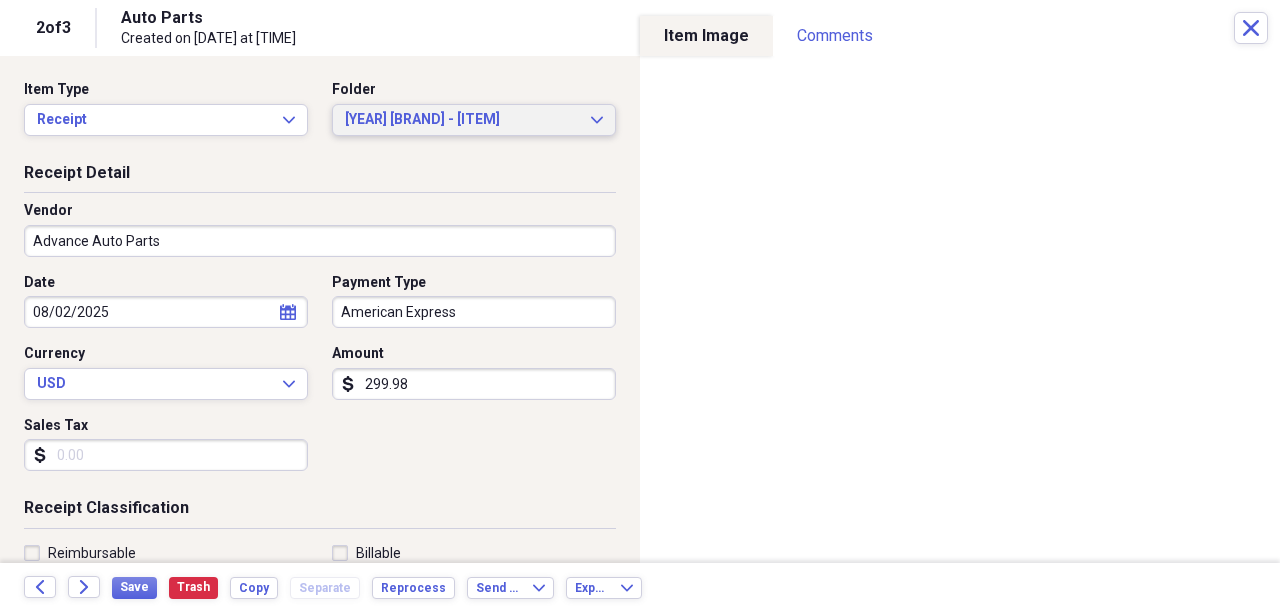 click on "[YEAR] [BRAND] - [ITEM]" at bounding box center (462, 120) 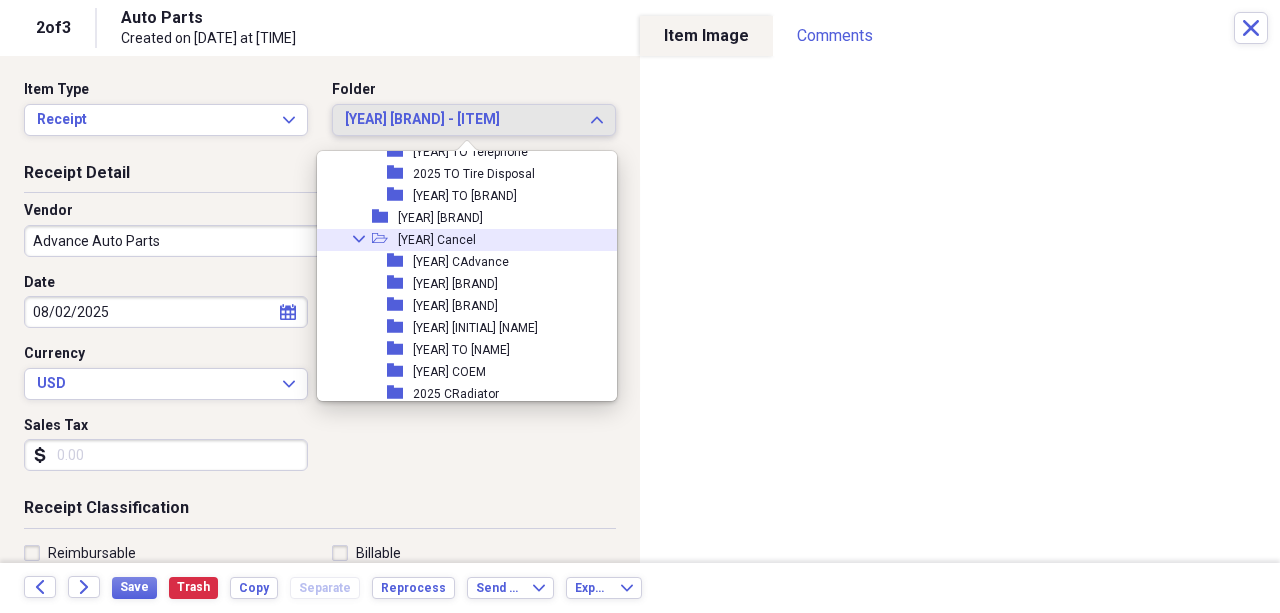 click on "Collapse" 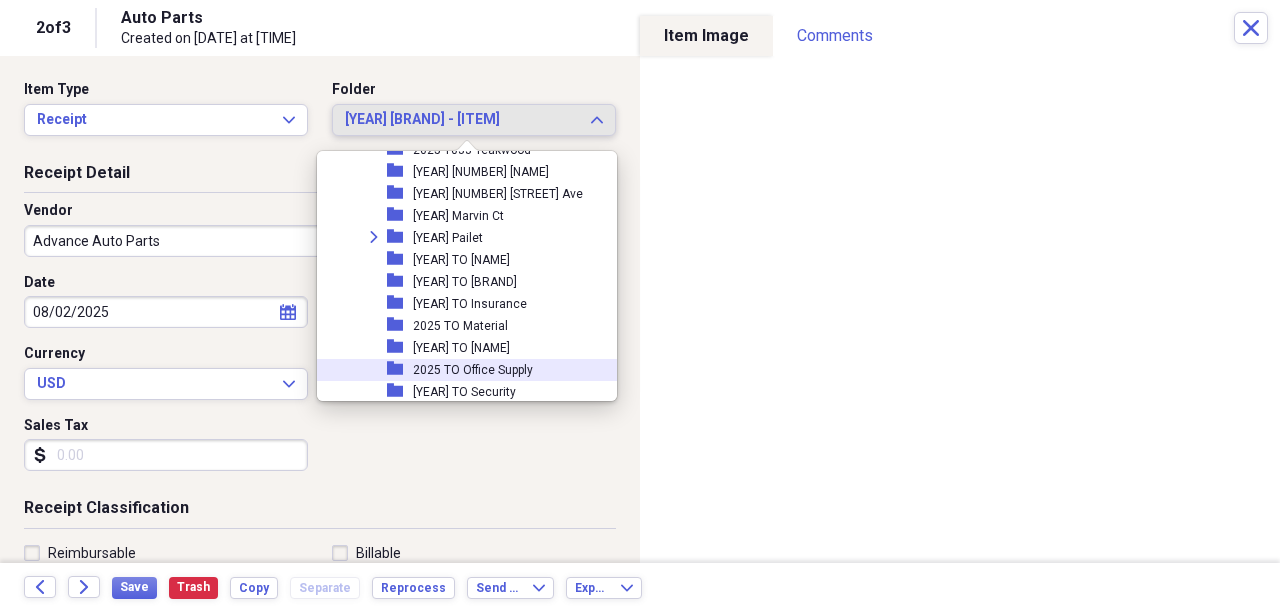 scroll, scrollTop: 1583, scrollLeft: 0, axis: vertical 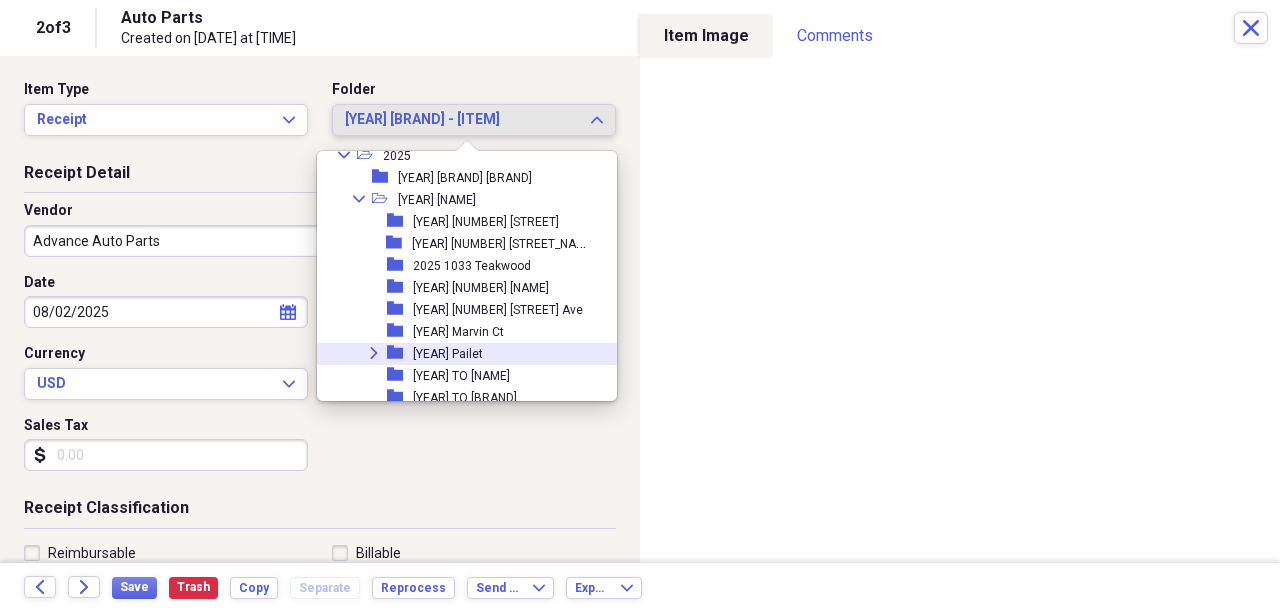 click on "Expand" at bounding box center (374, 353) 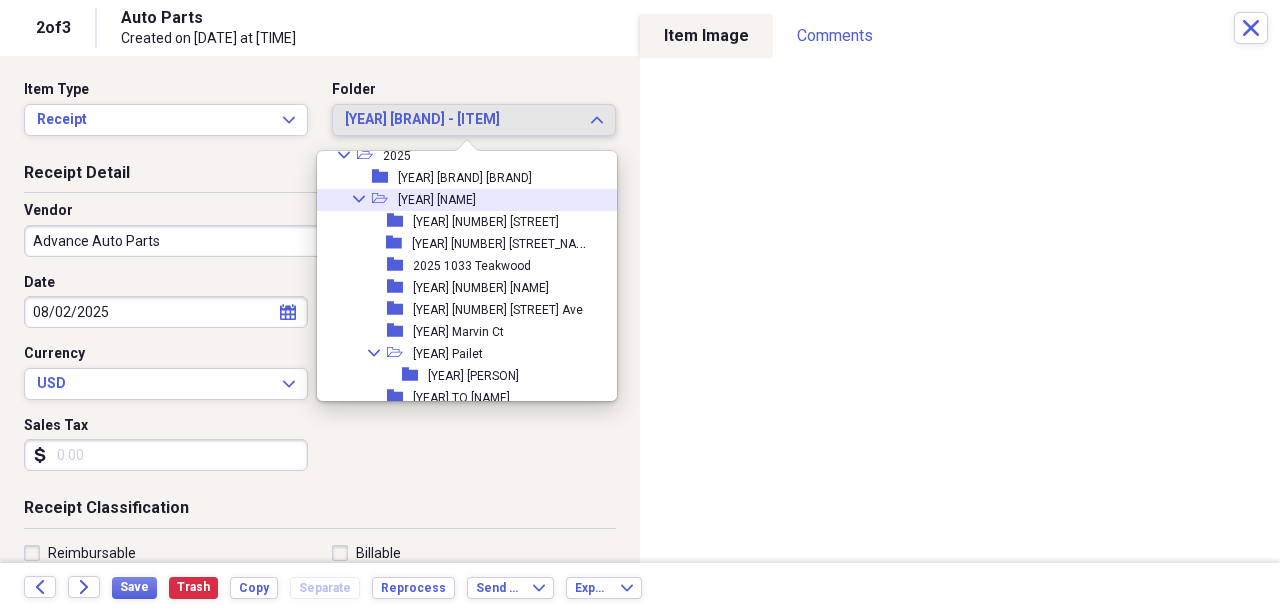 click on "Collapse" 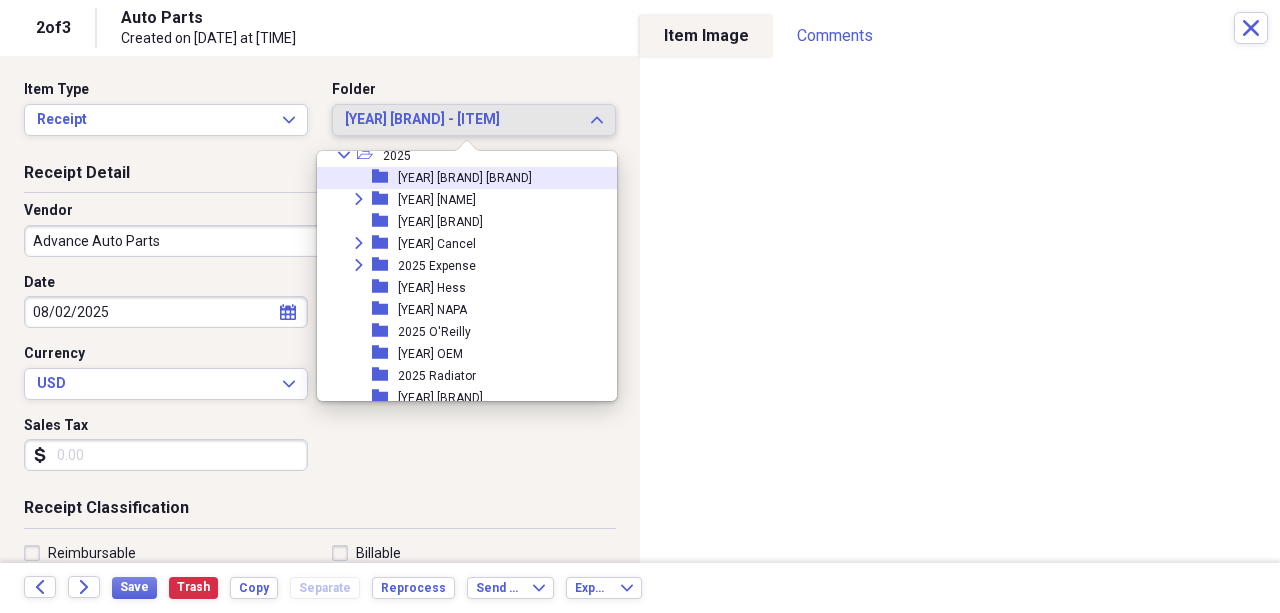 click on "[YEAR] [BRAND] [BRAND]" at bounding box center [465, 178] 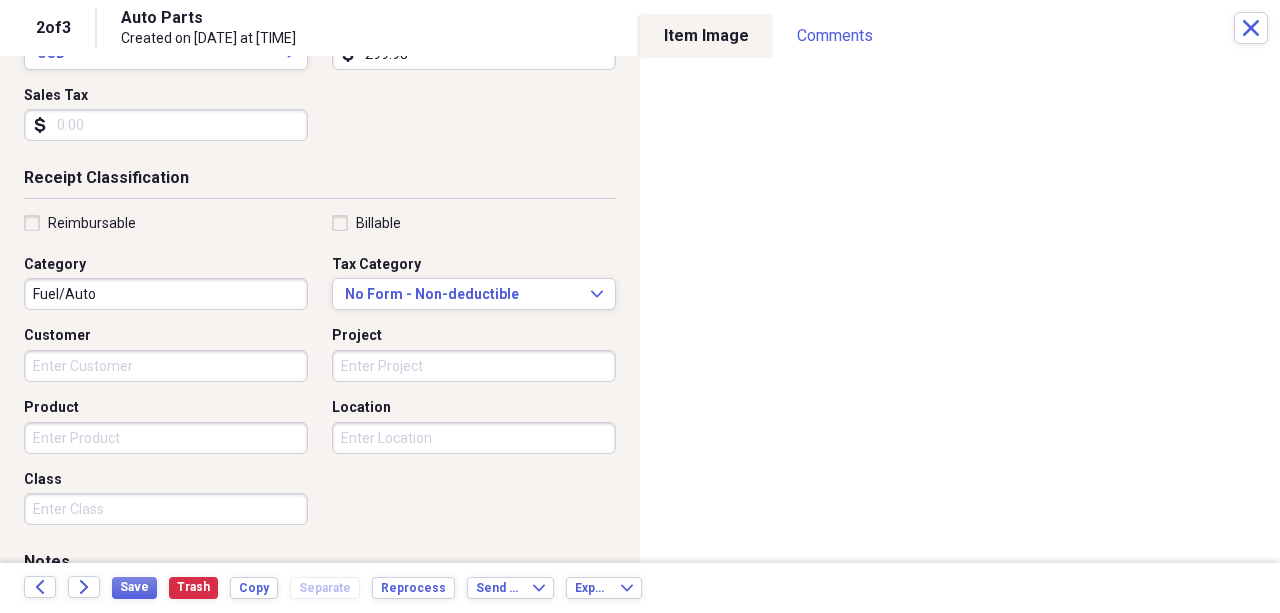 scroll, scrollTop: 333, scrollLeft: 0, axis: vertical 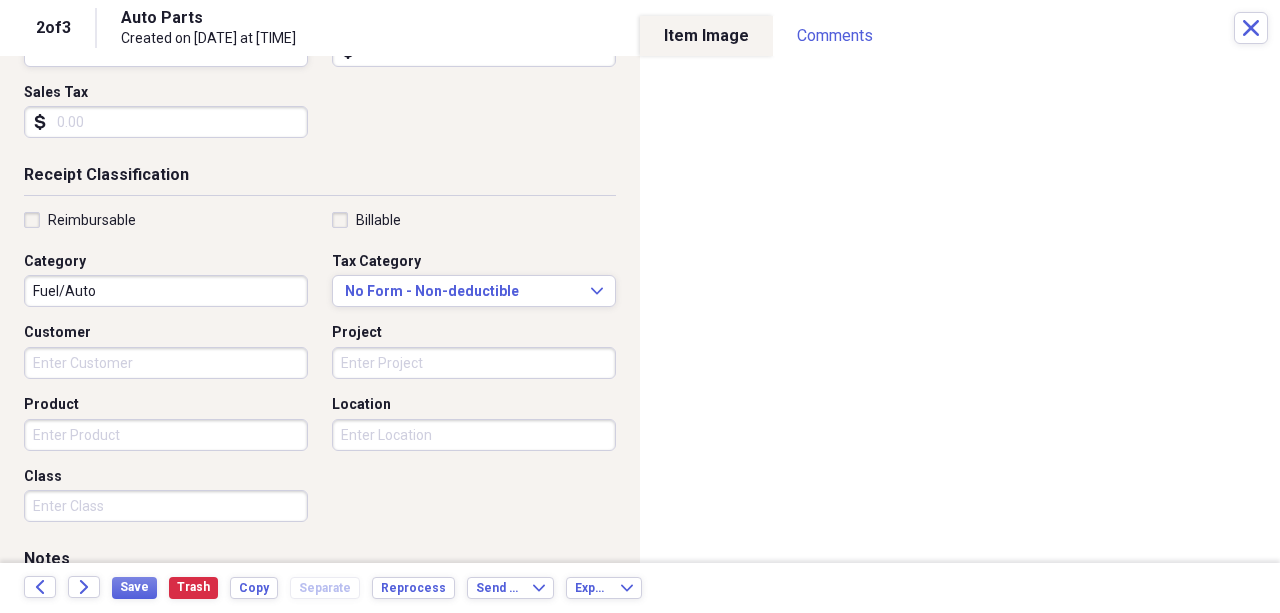 click on "Product" at bounding box center [166, 435] 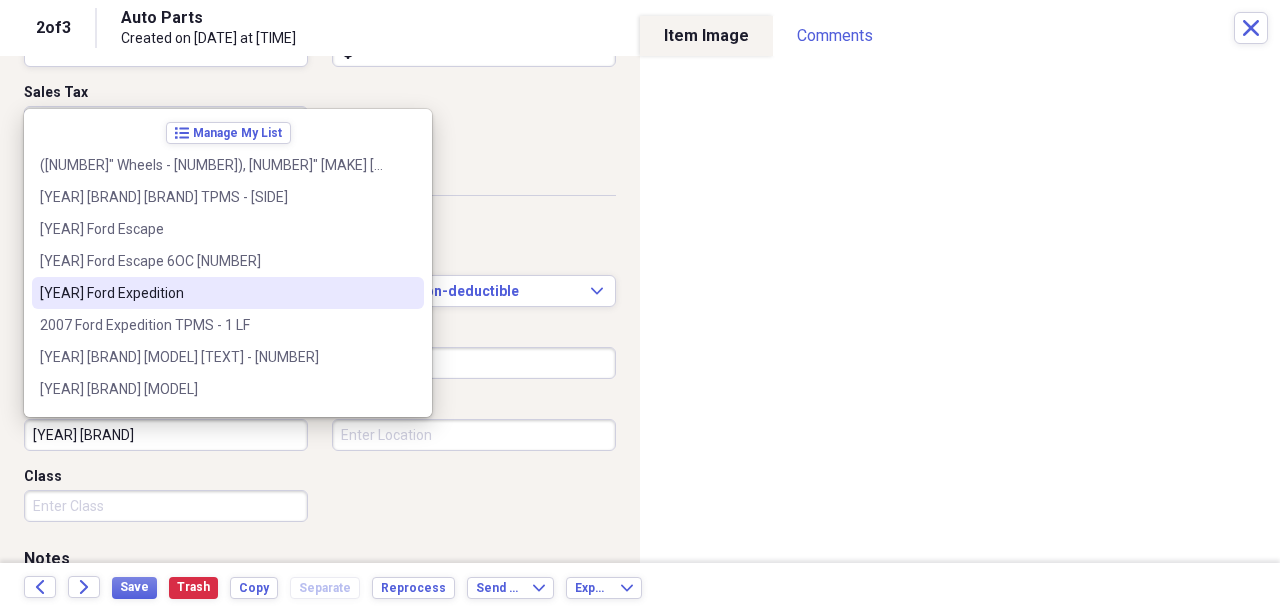 click on "[YEAR] Ford Expedition" at bounding box center (216, 293) 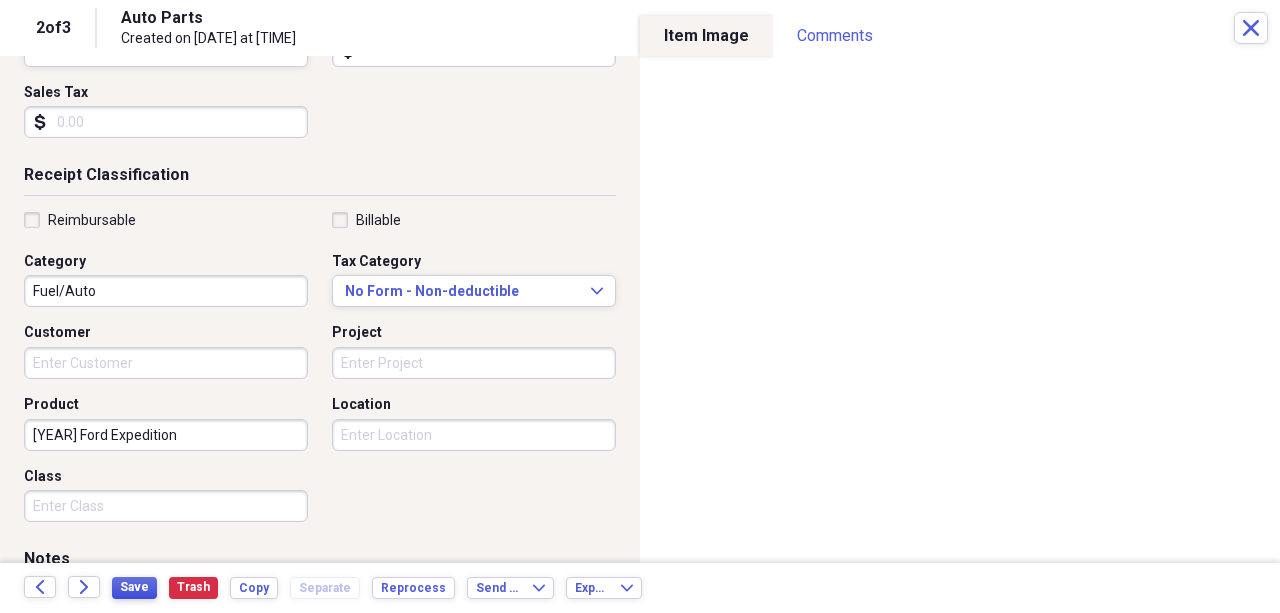 click on "Save" at bounding box center [134, 587] 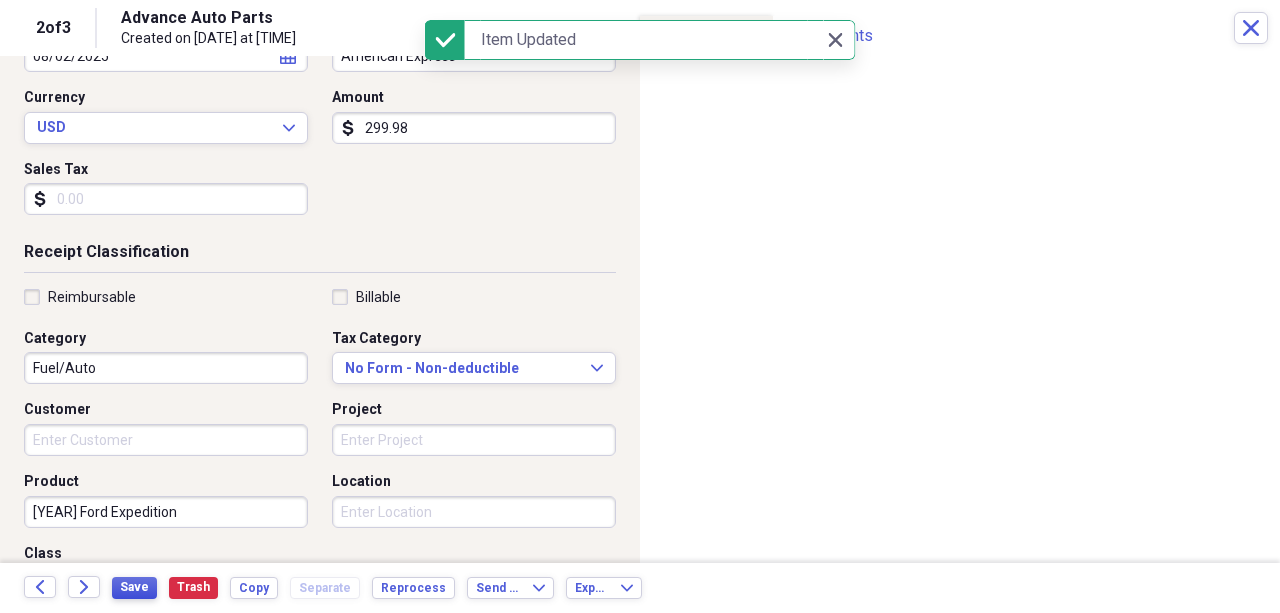 scroll, scrollTop: 200, scrollLeft: 0, axis: vertical 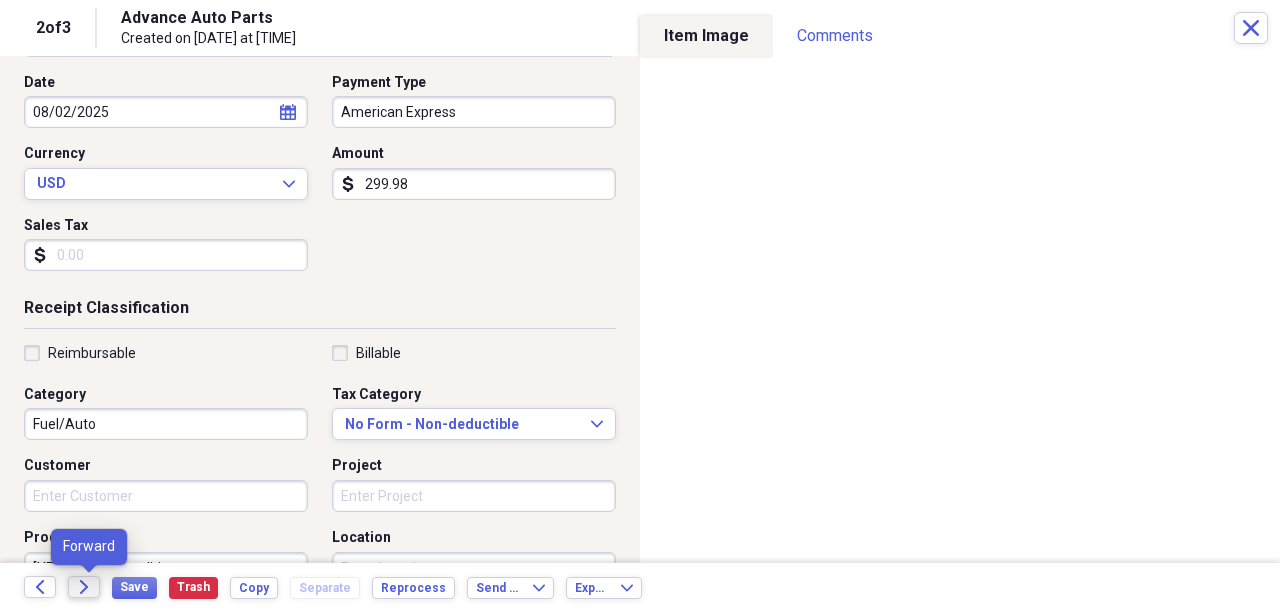 click on "Forward" at bounding box center (84, 587) 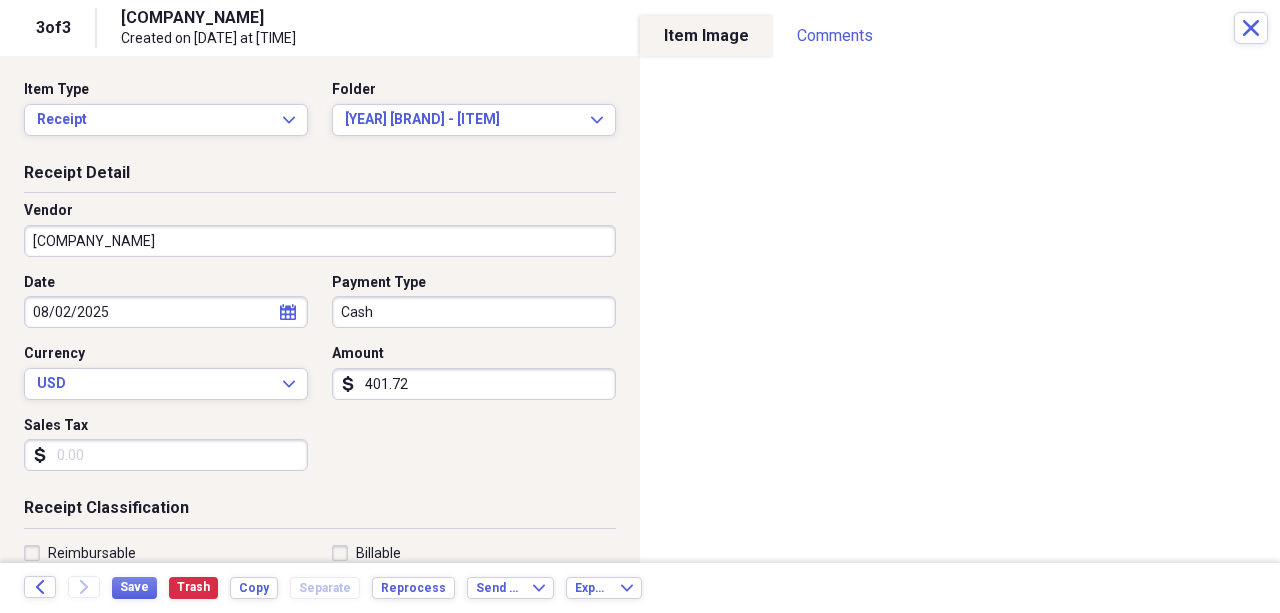 click on "401.72" at bounding box center (474, 384) 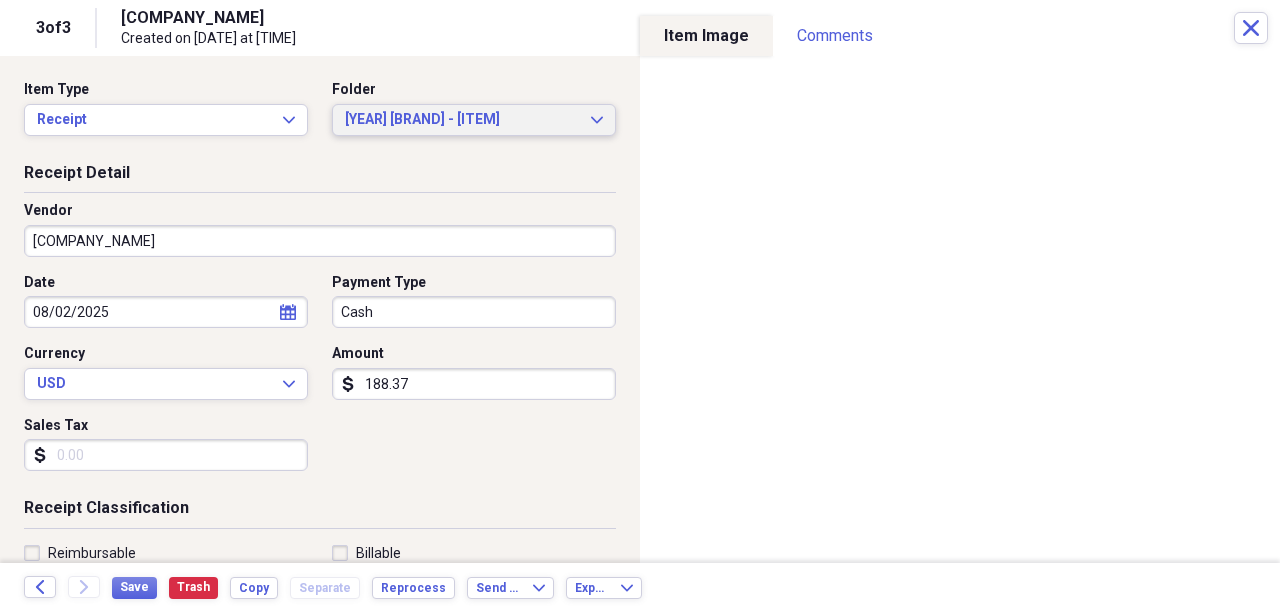 type on "188.37" 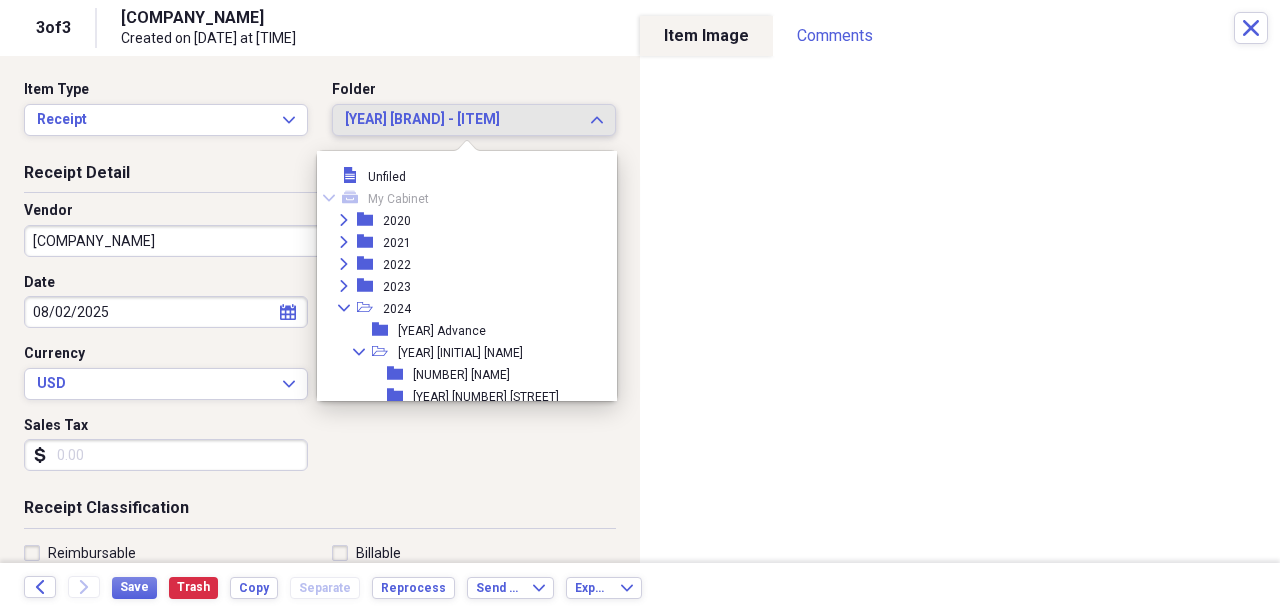 scroll, scrollTop: 1745, scrollLeft: 0, axis: vertical 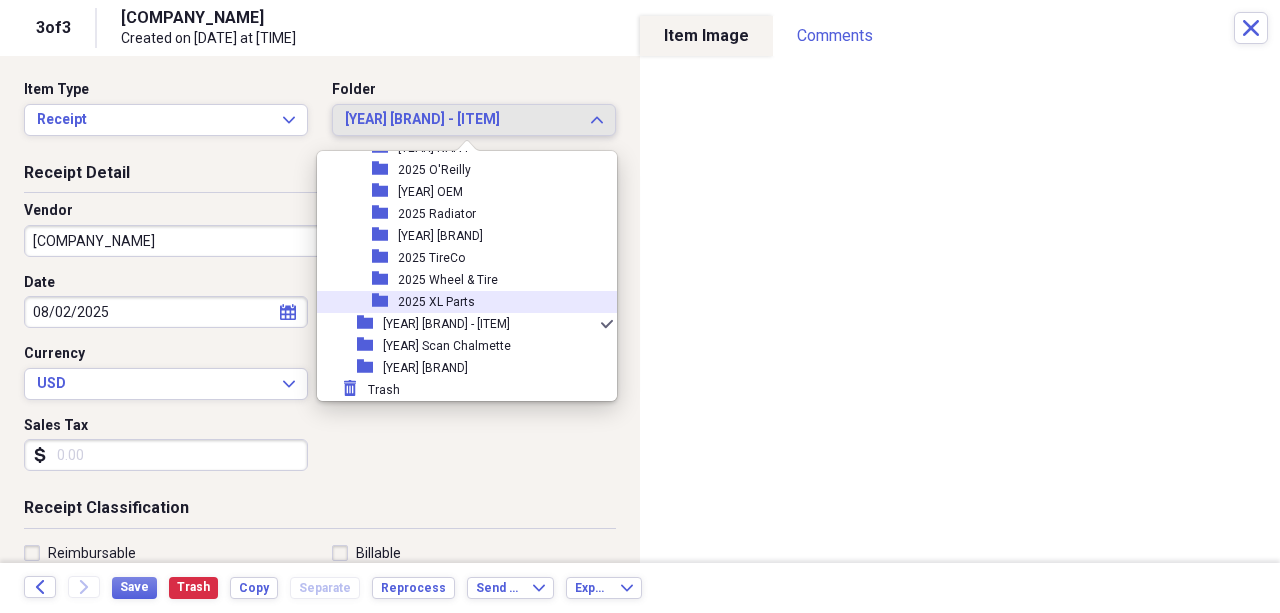 click on "2025 XL Parts" at bounding box center [436, 302] 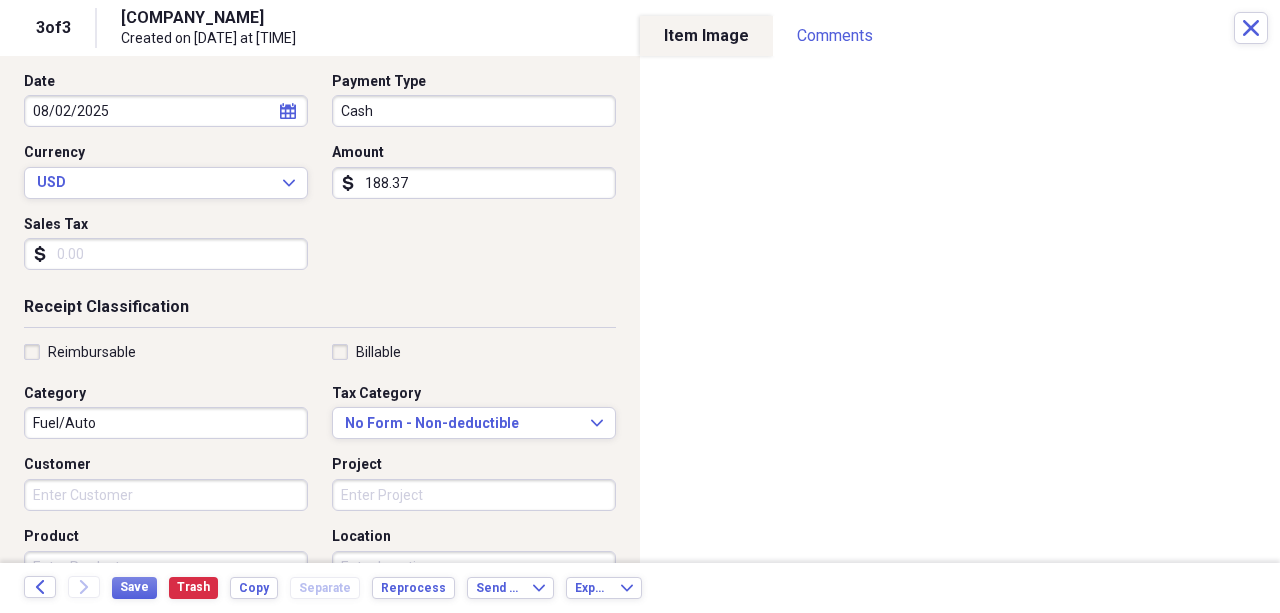 scroll, scrollTop: 266, scrollLeft: 0, axis: vertical 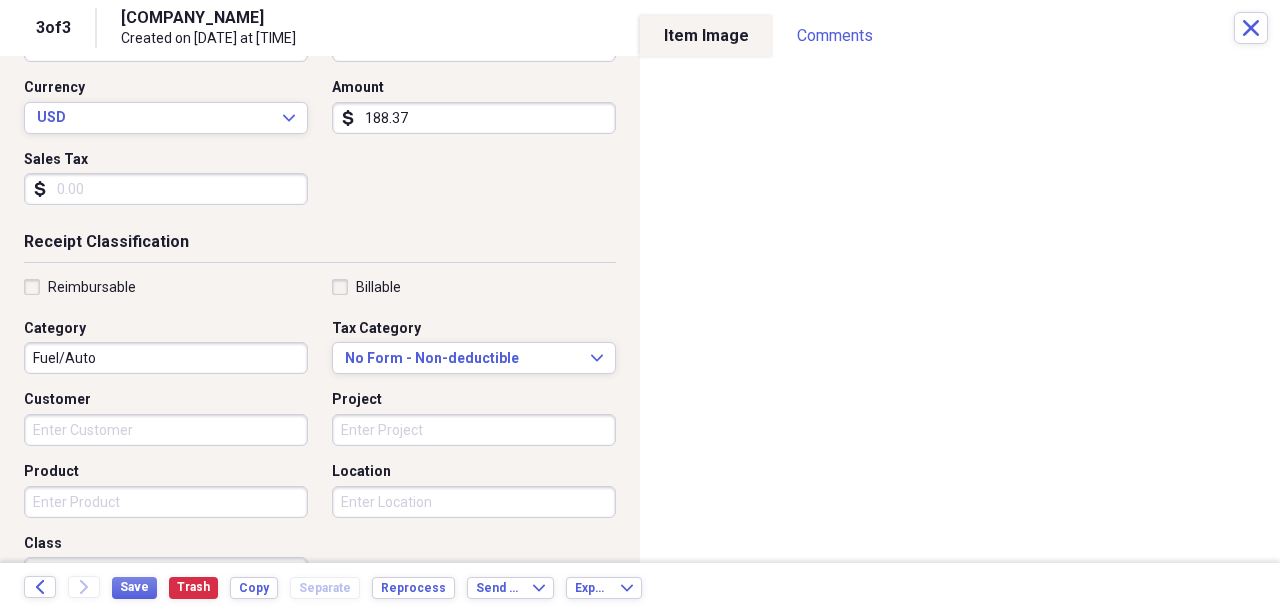 click on "Product" at bounding box center (166, 502) 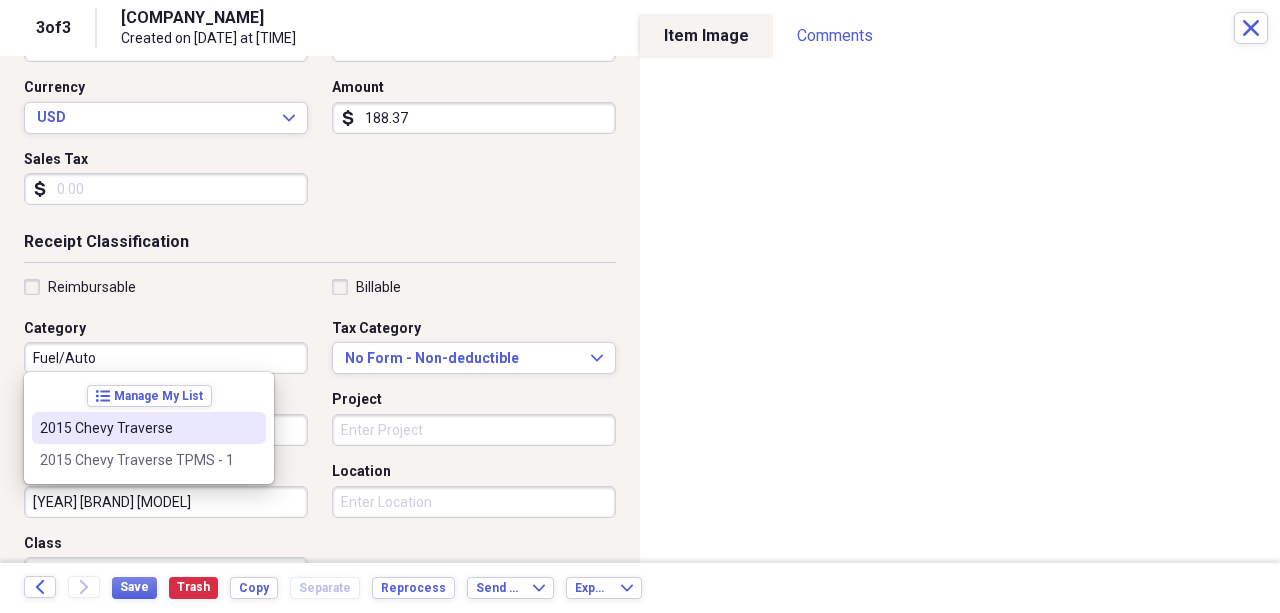 click on "2015 Chevy Traverse" at bounding box center (149, 428) 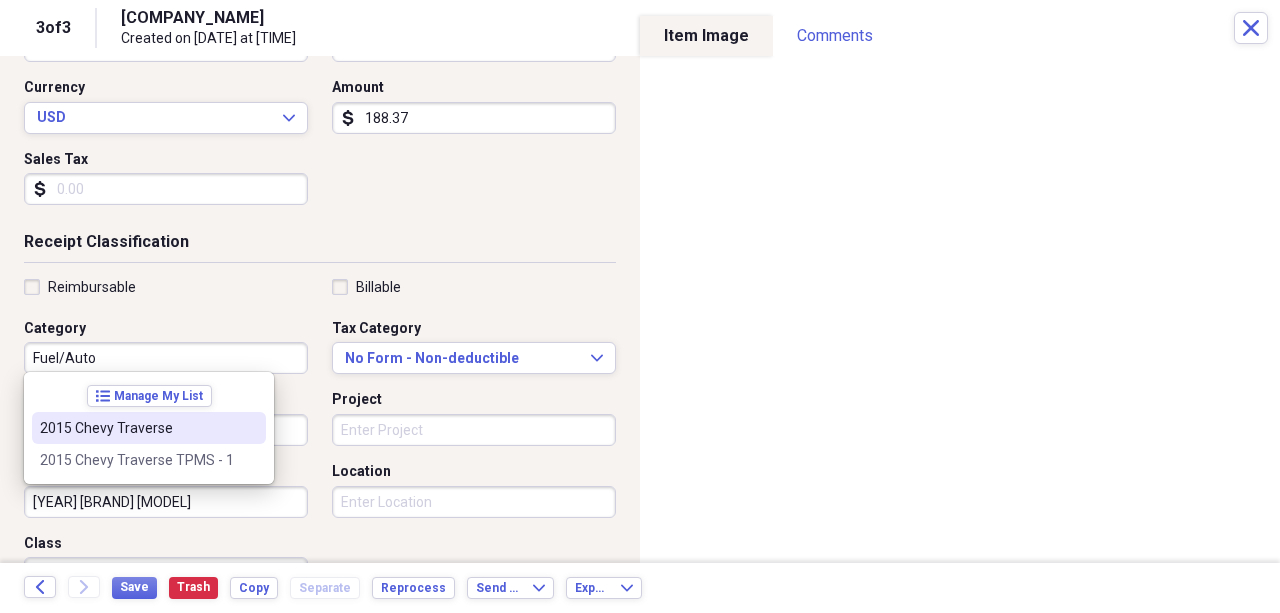 type on "2015 Chevy Traverse" 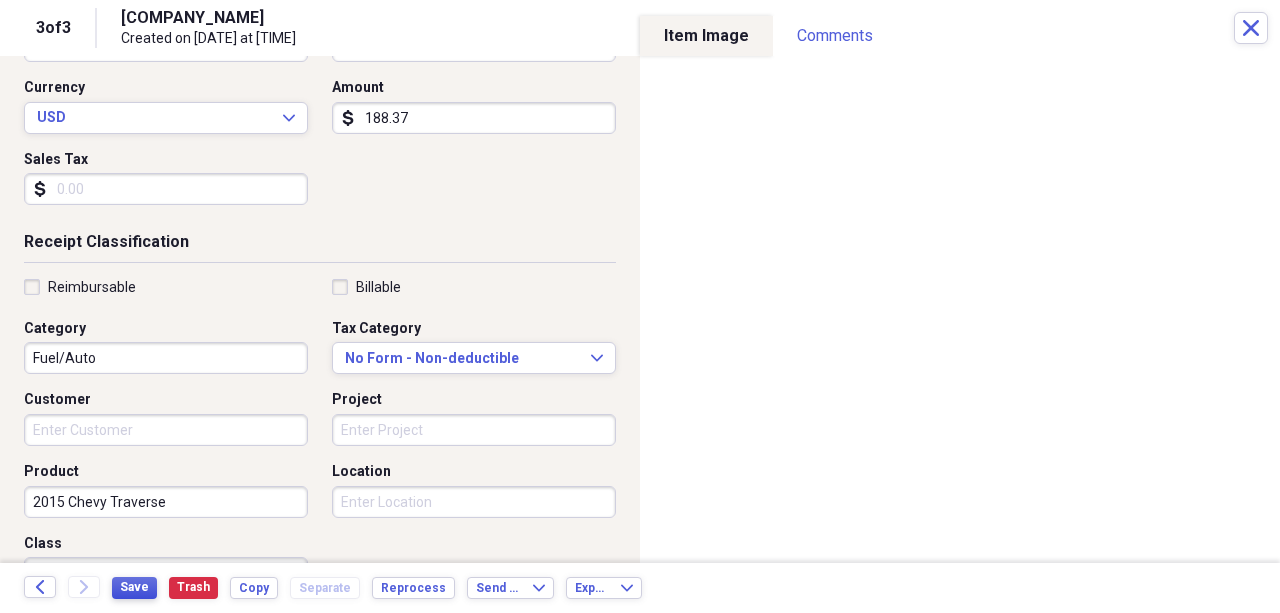 click on "Save" at bounding box center (134, 587) 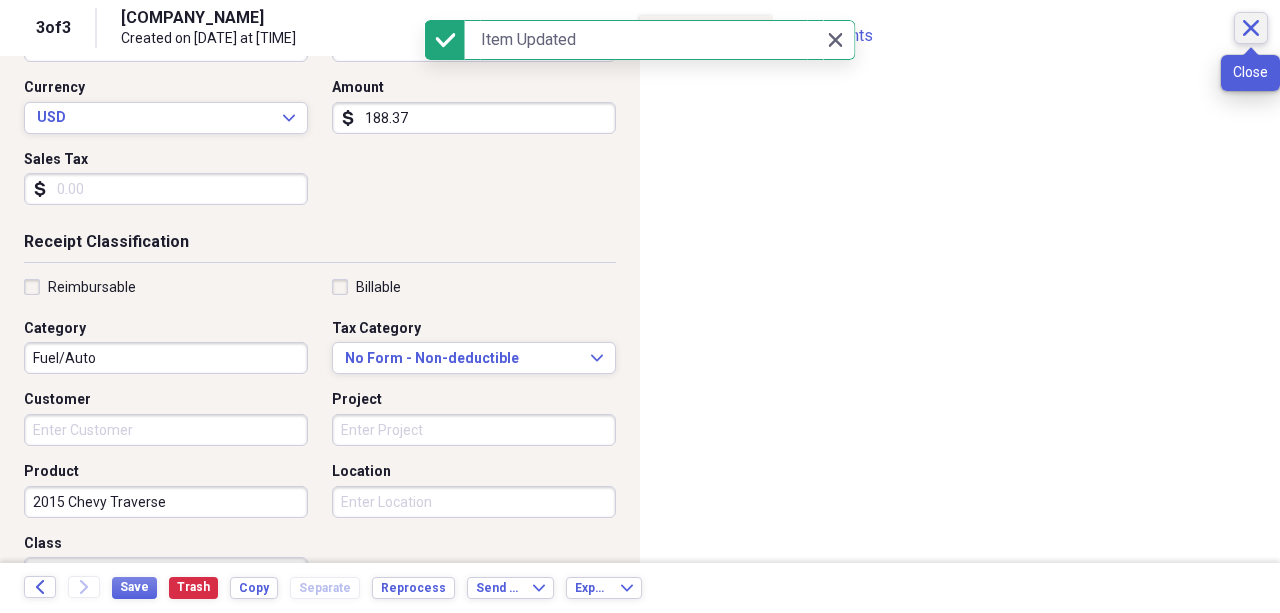 click on "Close" at bounding box center (1251, 28) 